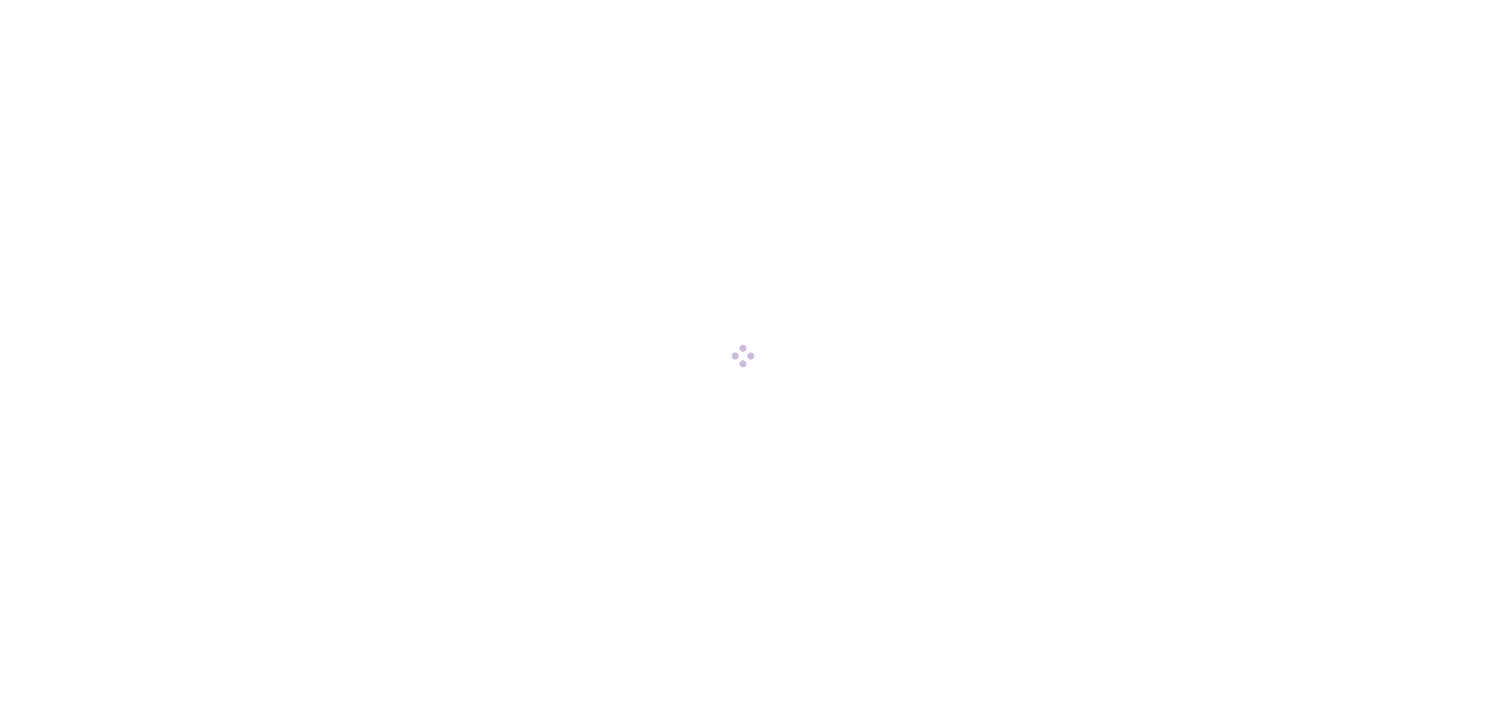 scroll, scrollTop: 0, scrollLeft: 0, axis: both 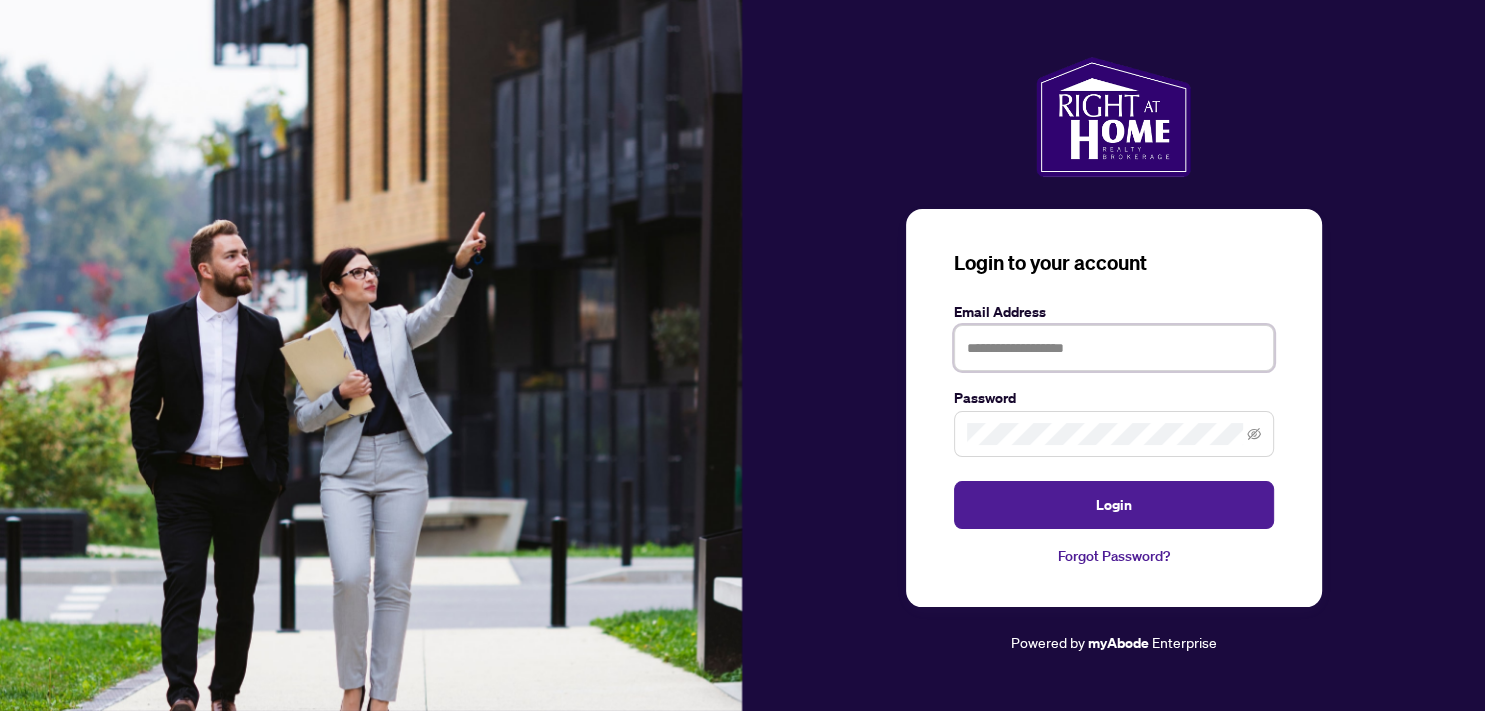 click at bounding box center [1114, 348] 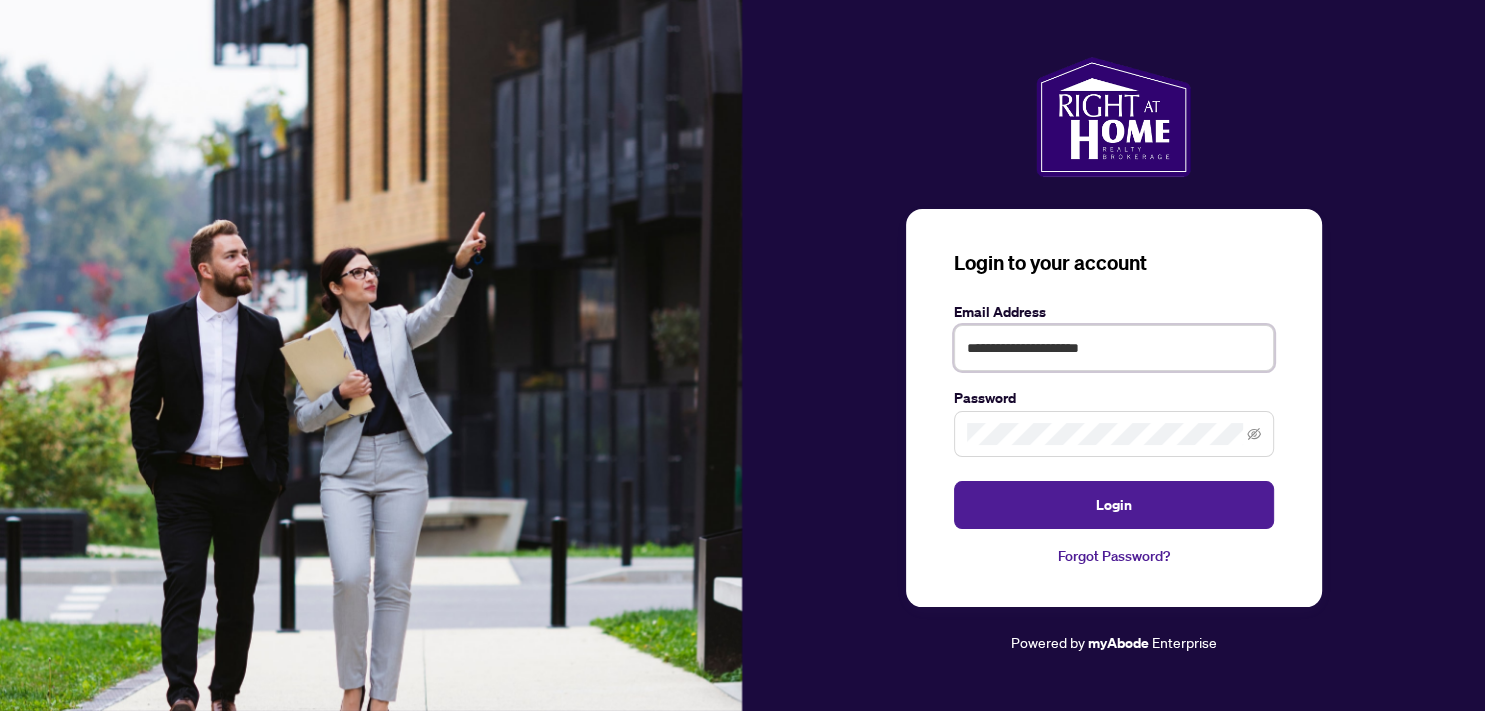 type on "**********" 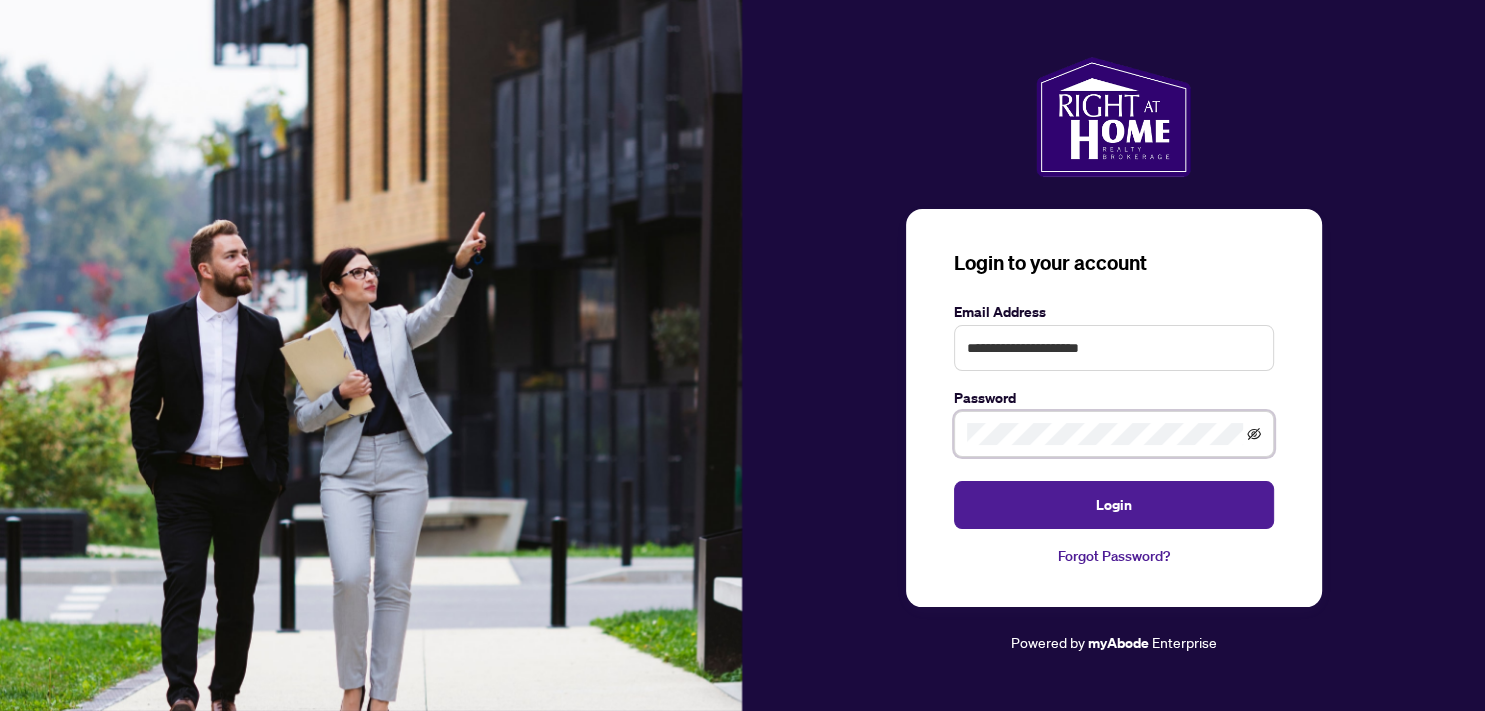 click 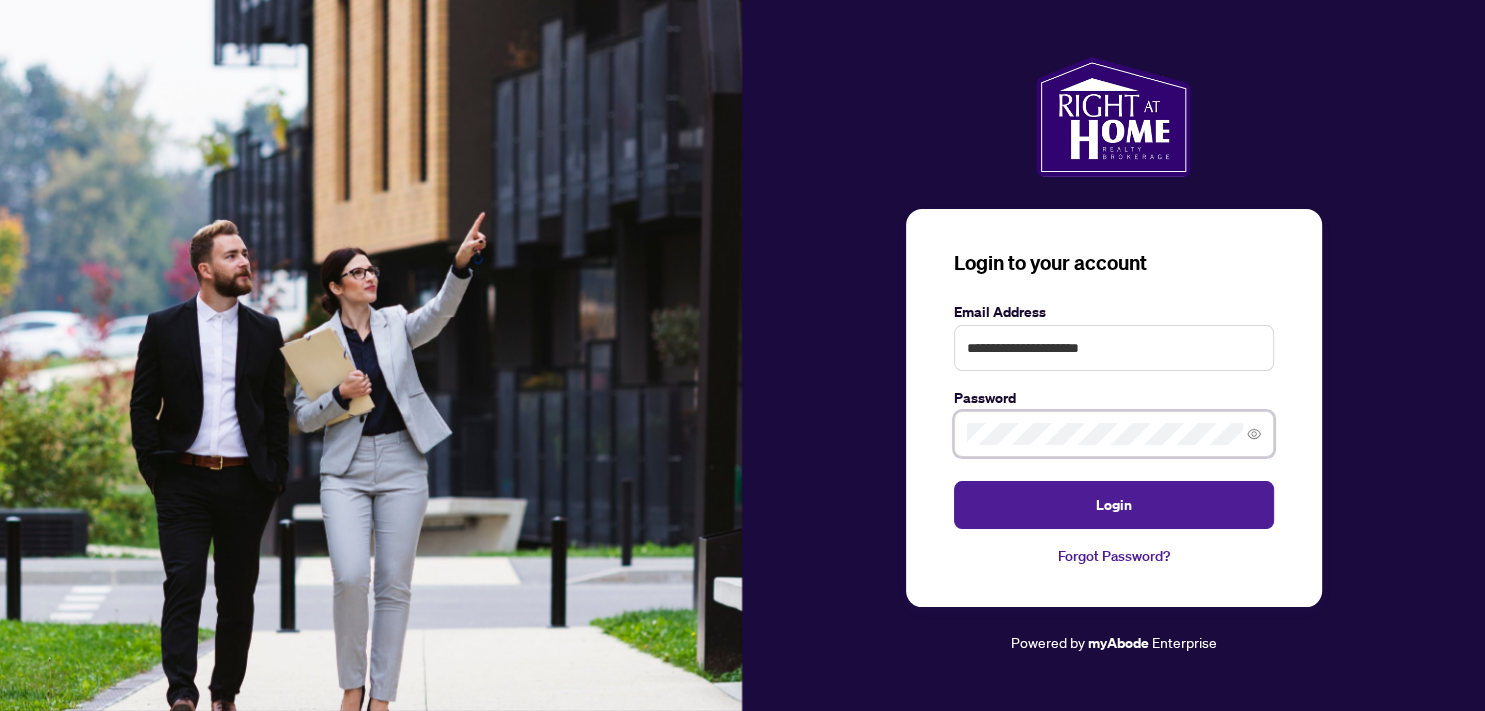 click on "Login" at bounding box center [1114, 505] 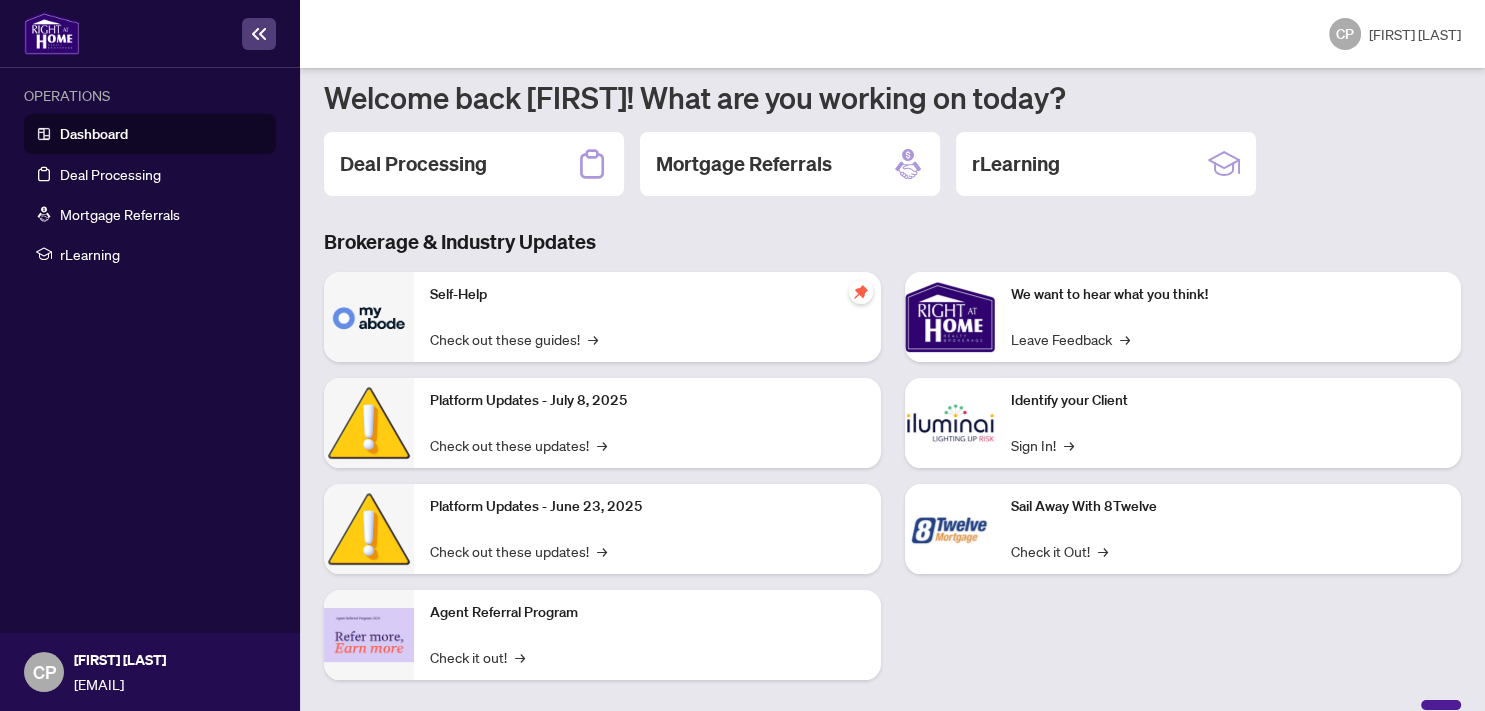 scroll, scrollTop: 191, scrollLeft: 0, axis: vertical 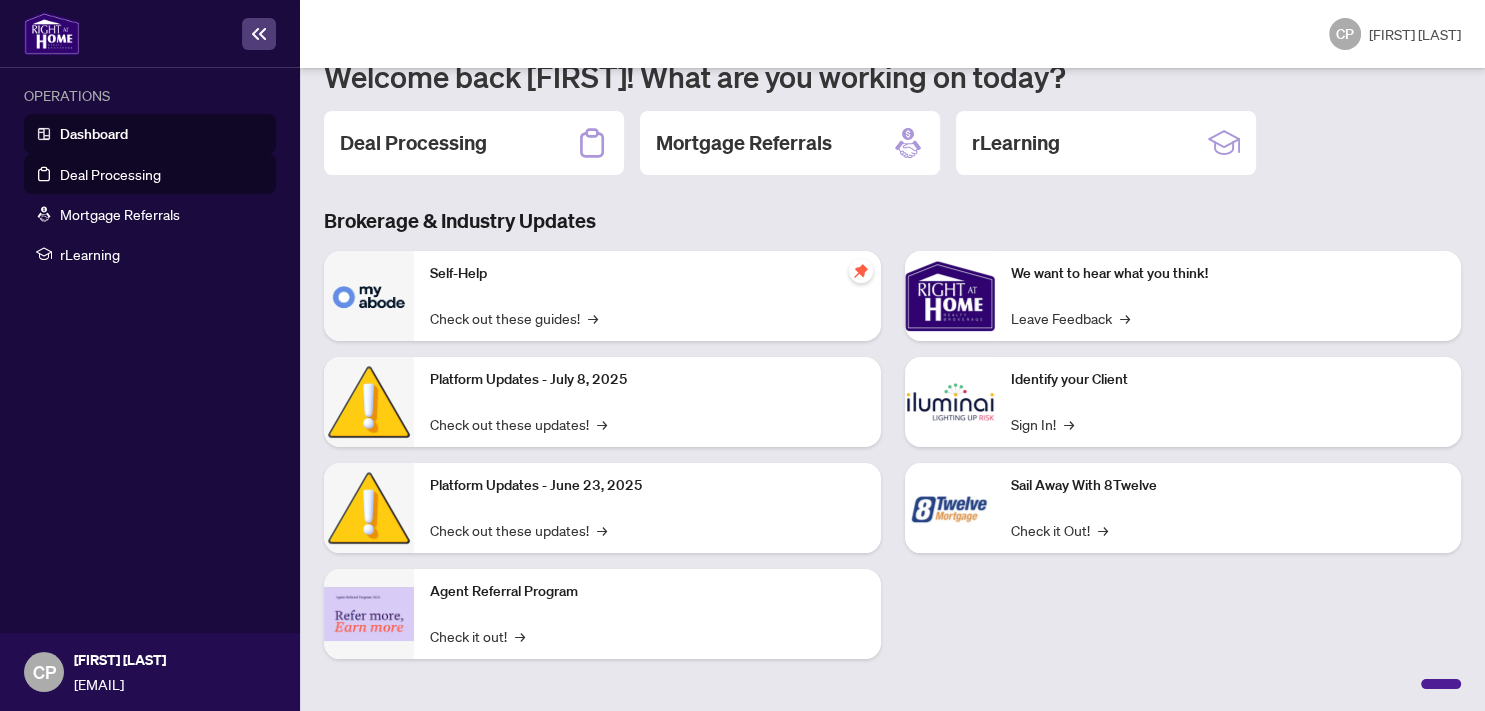 click on "Deal Processing" at bounding box center [110, 174] 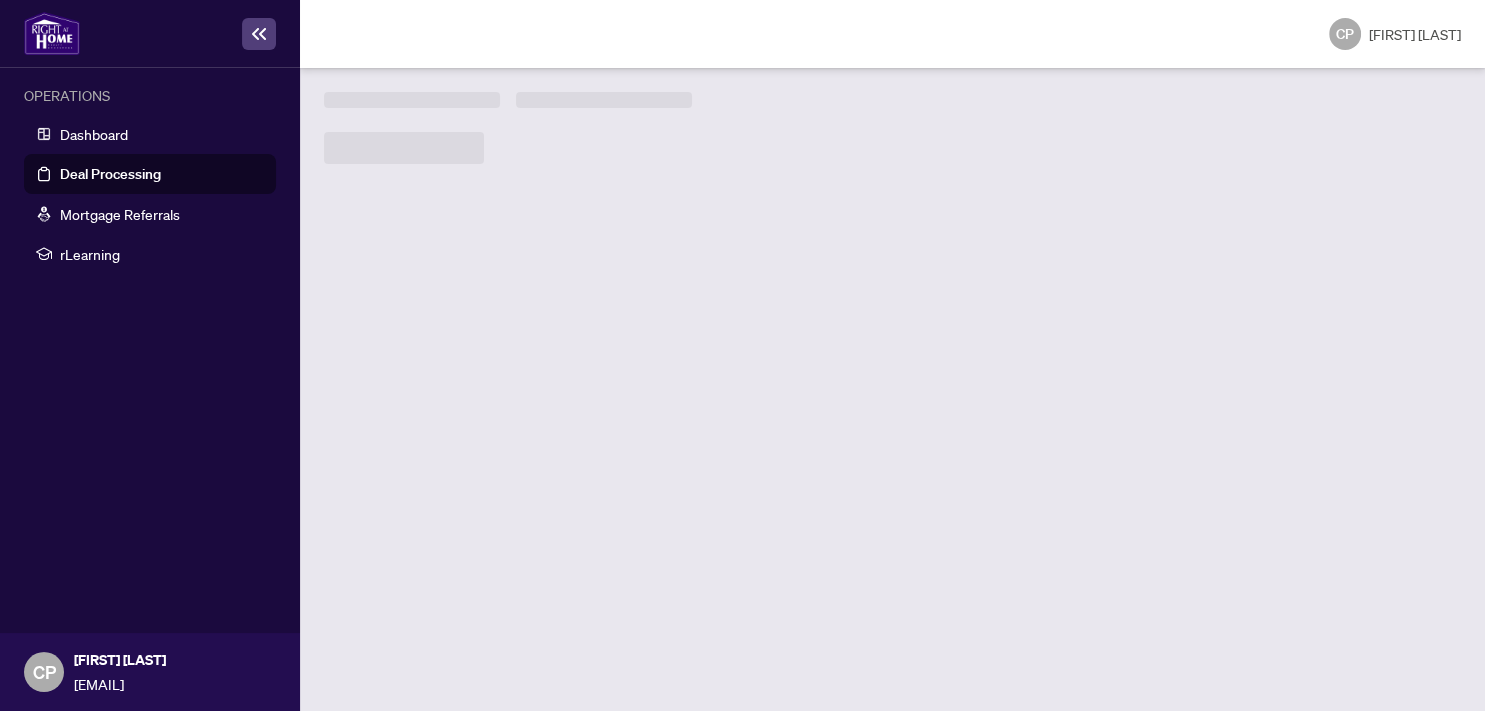 scroll, scrollTop: 0, scrollLeft: 0, axis: both 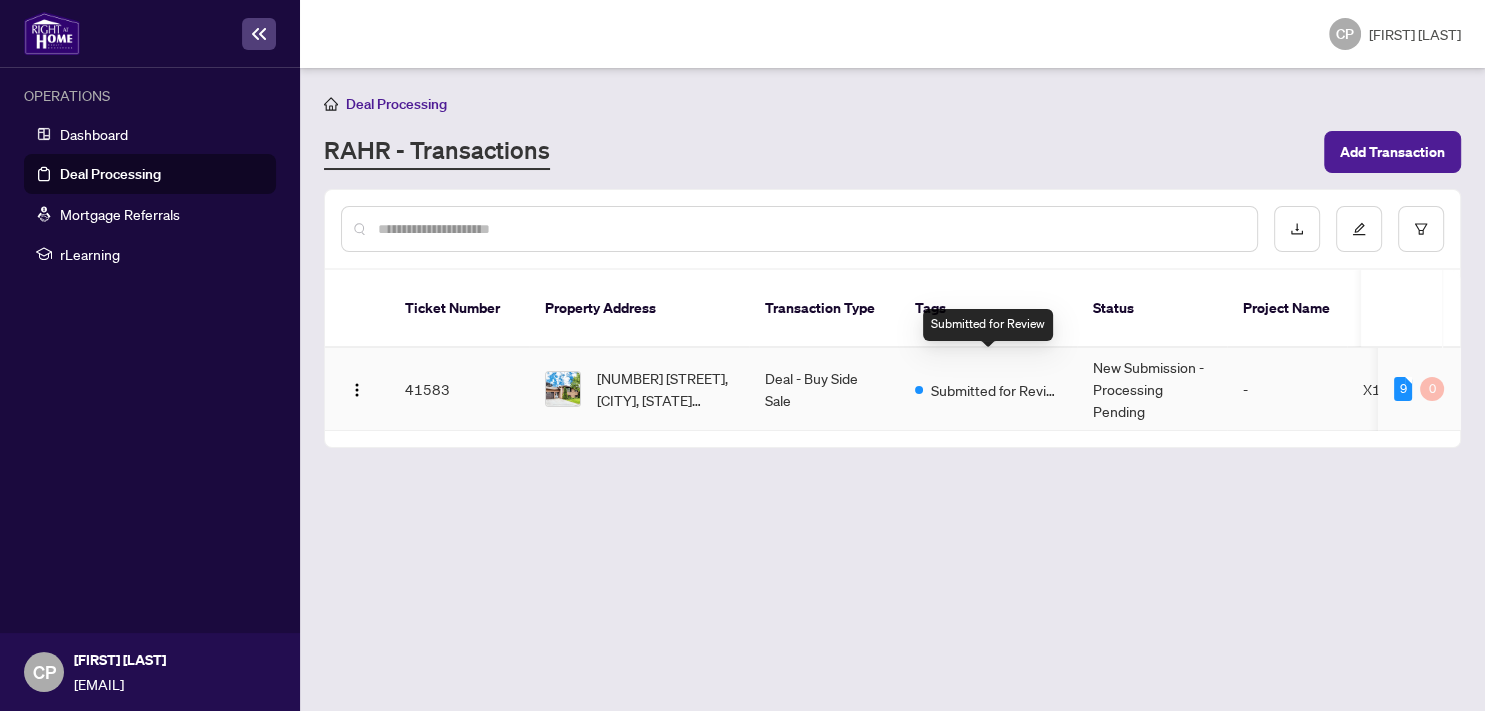 click on "Submitted for Review" at bounding box center [996, 390] 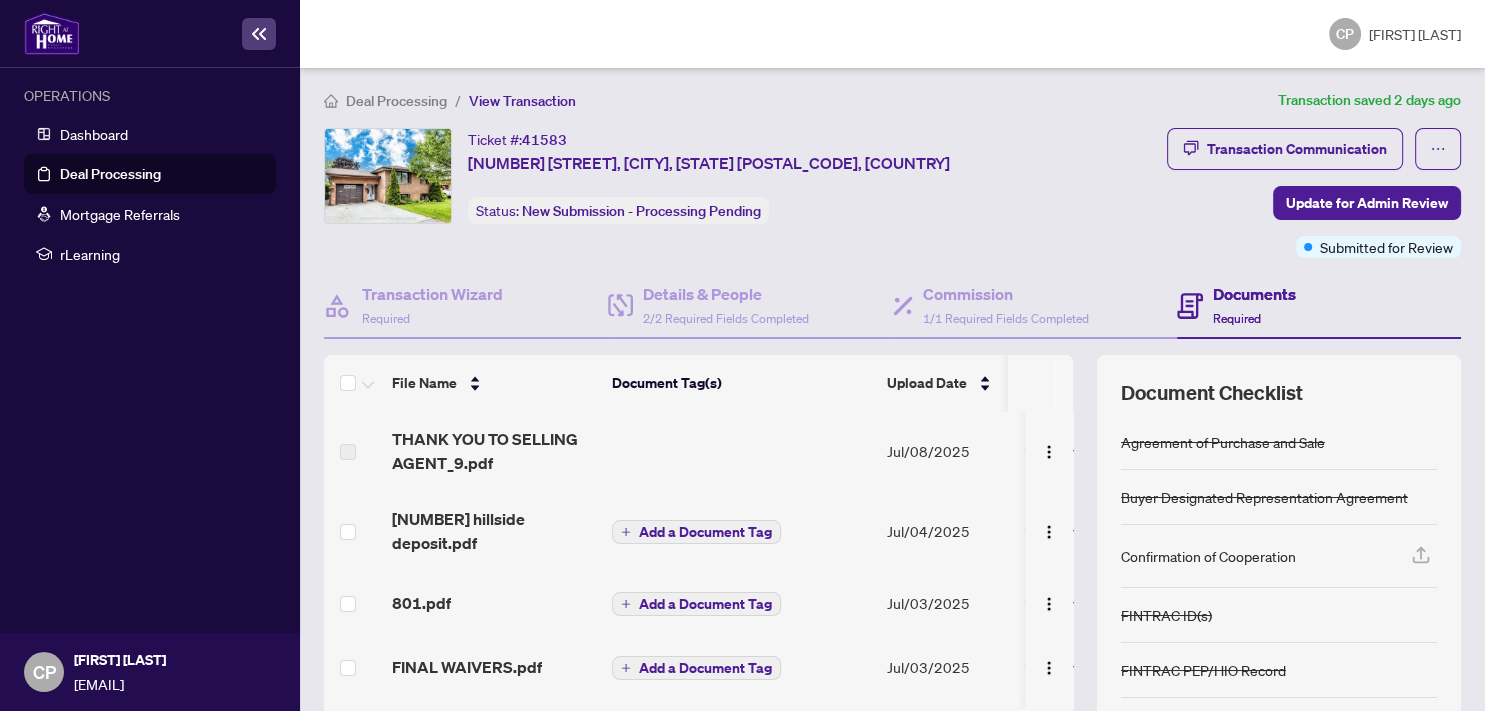 scroll, scrollTop: 0, scrollLeft: 0, axis: both 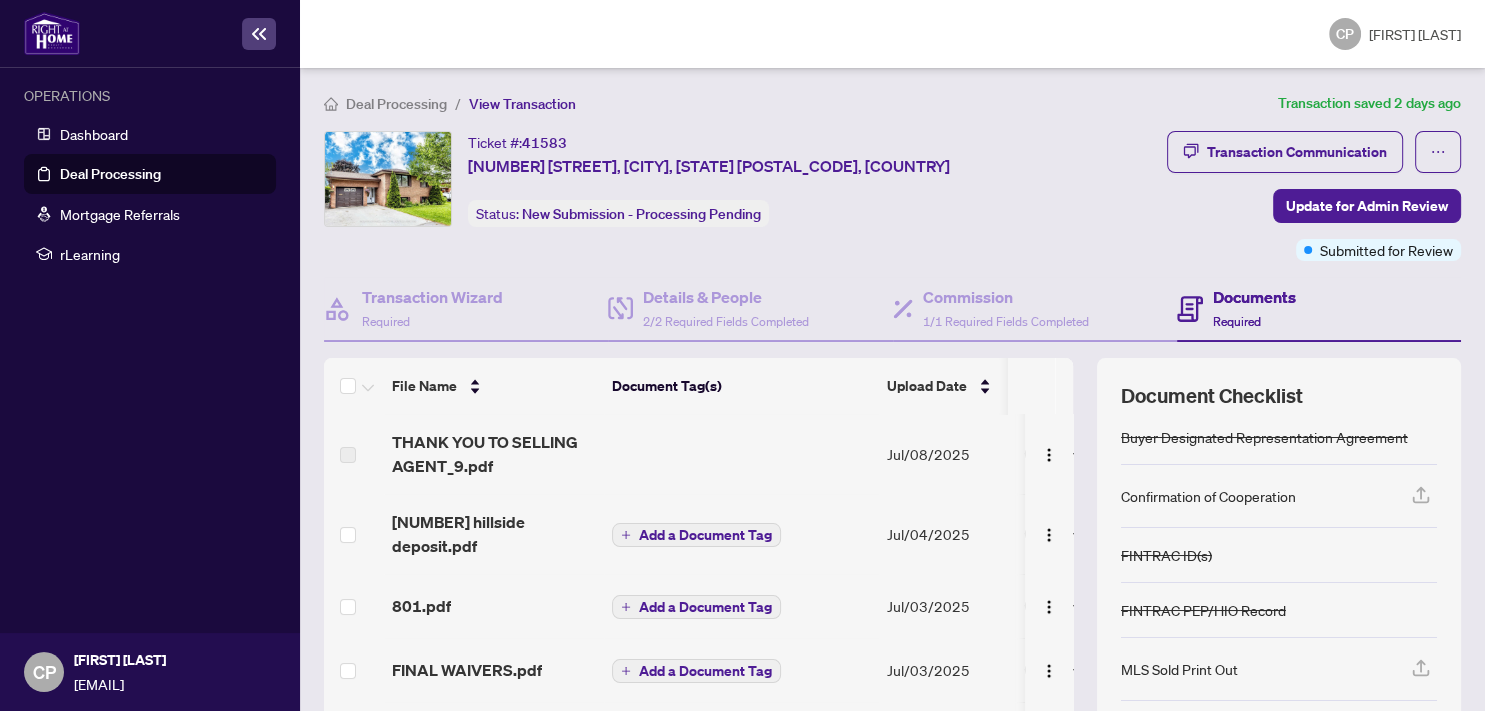 click on "Documents" at bounding box center [1254, 297] 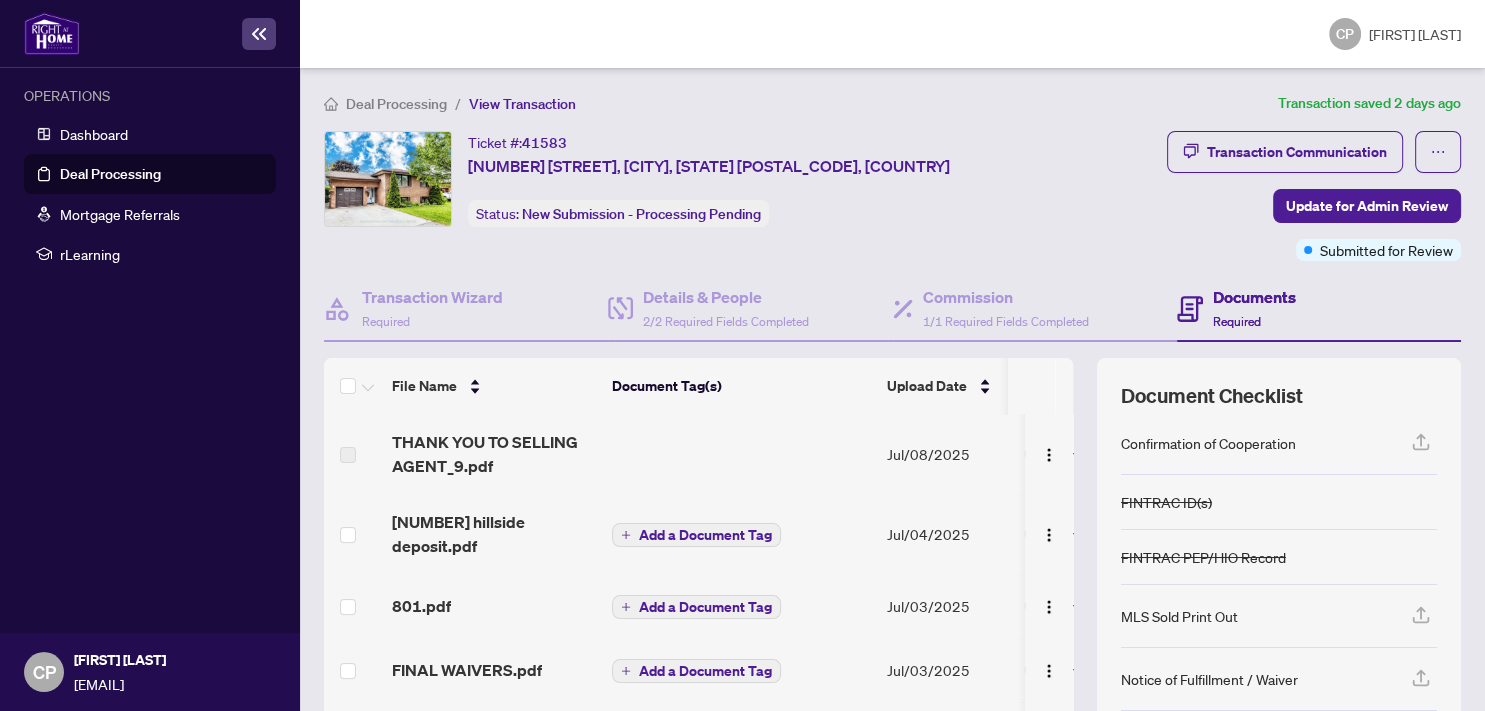 scroll, scrollTop: 174, scrollLeft: 0, axis: vertical 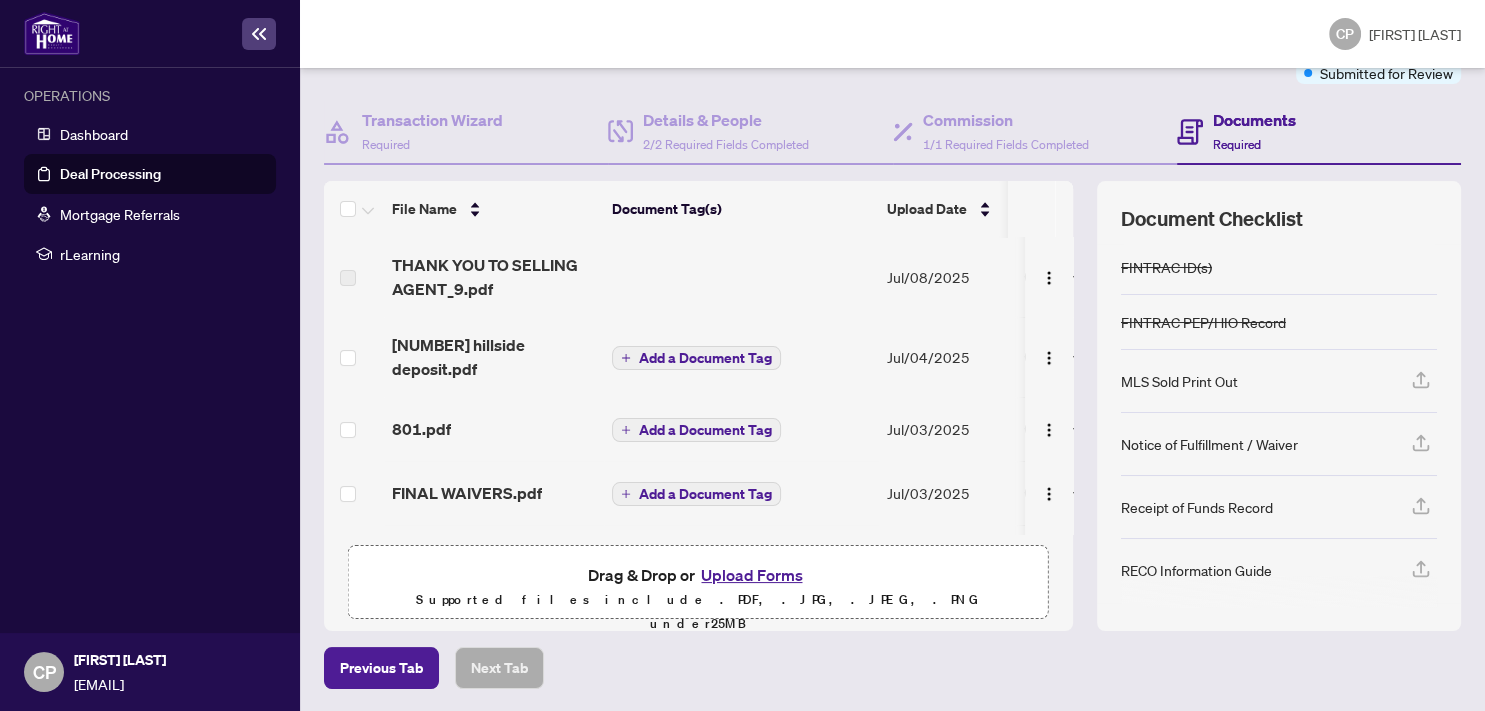 click 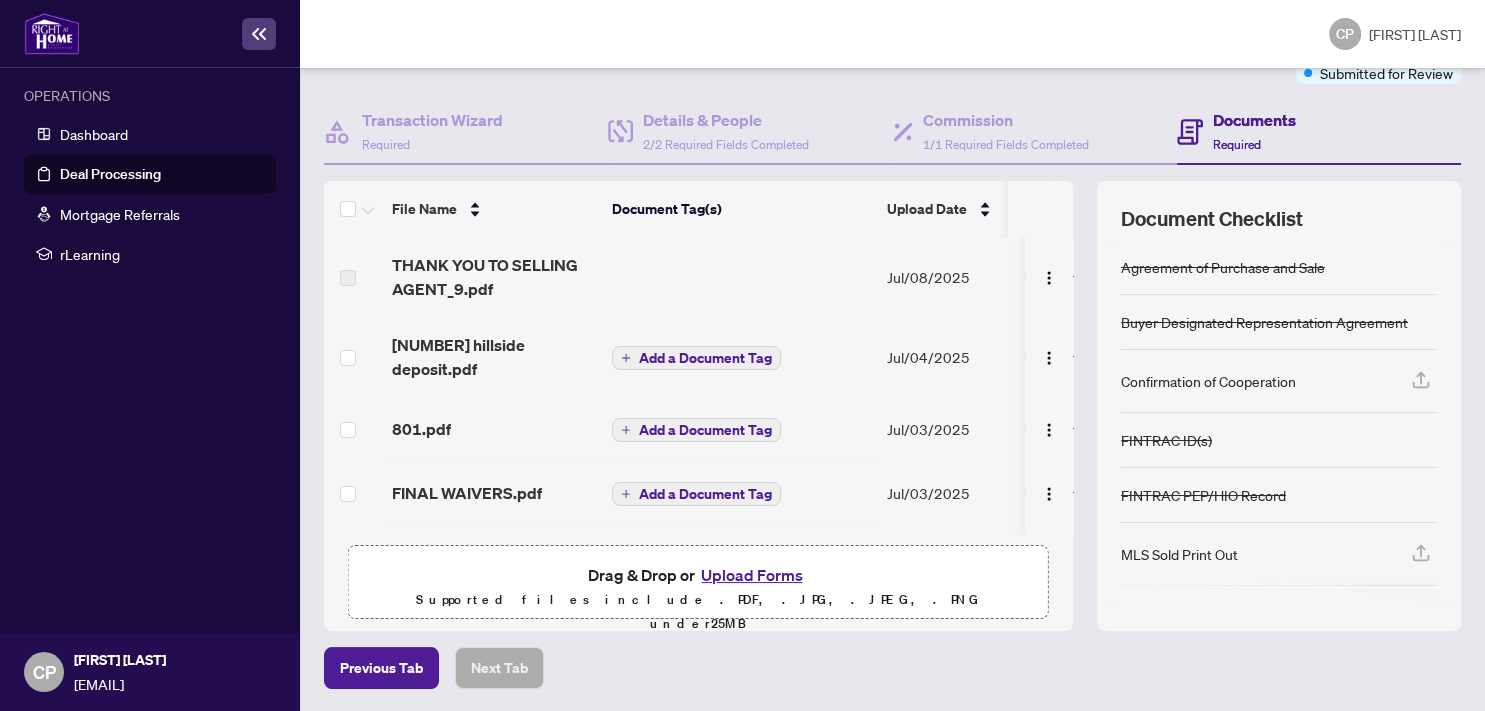 scroll, scrollTop: 0, scrollLeft: 0, axis: both 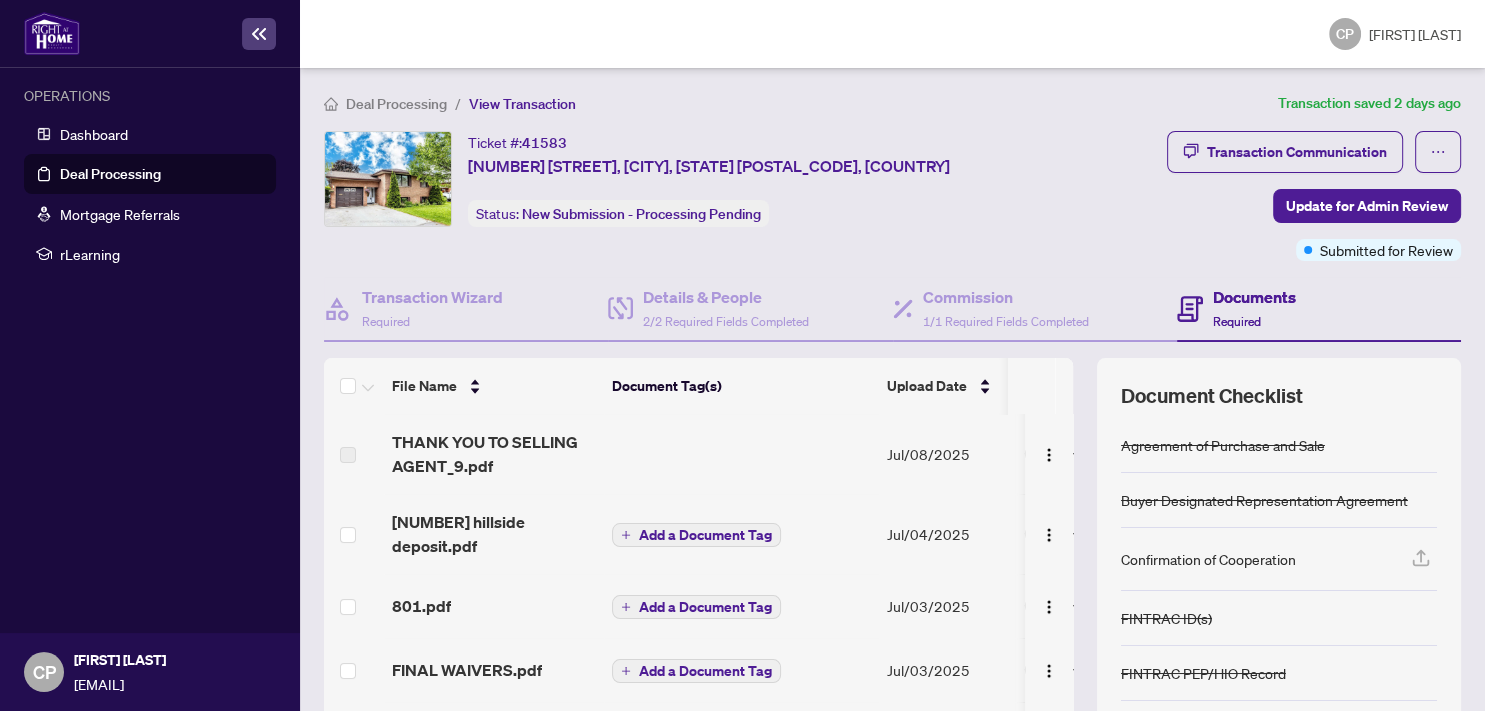 click on "Documents" at bounding box center [1254, 297] 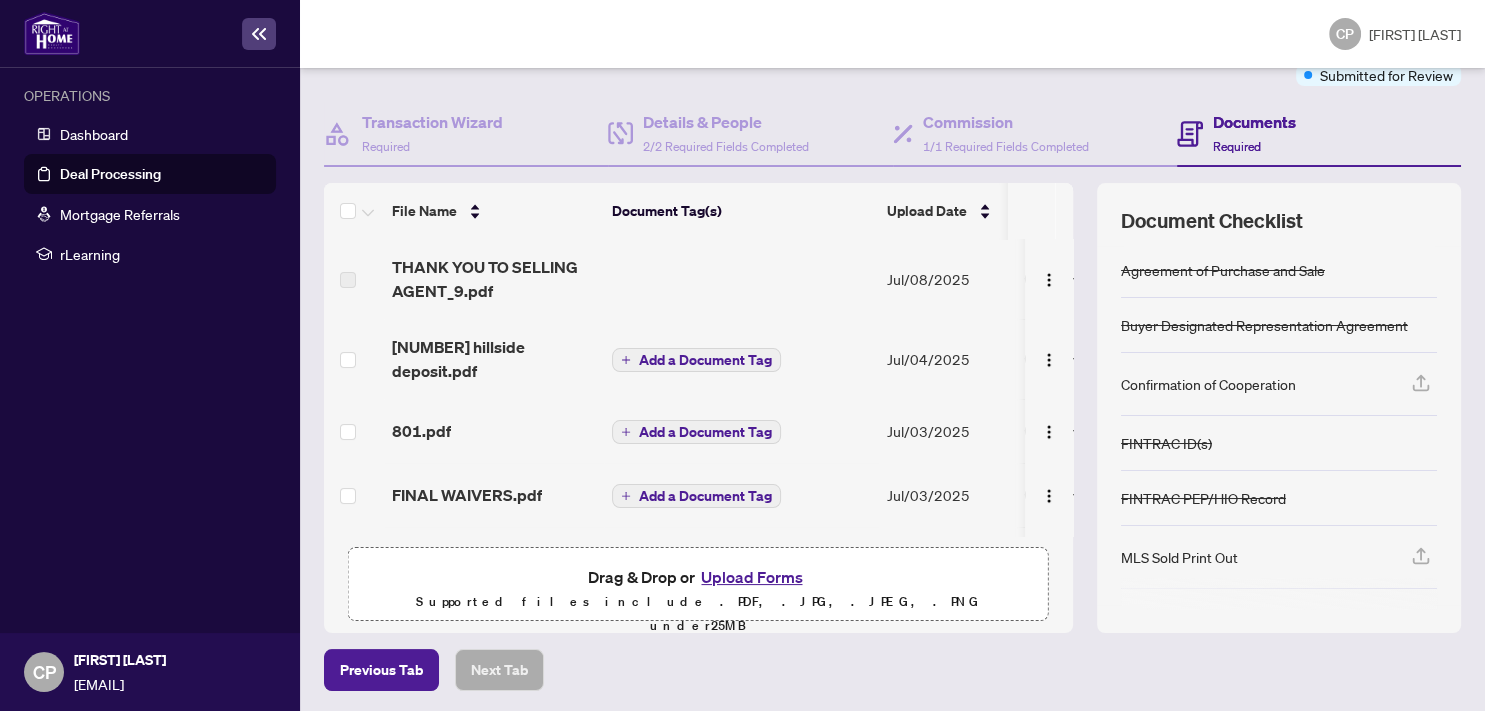 scroll, scrollTop: 177, scrollLeft: 0, axis: vertical 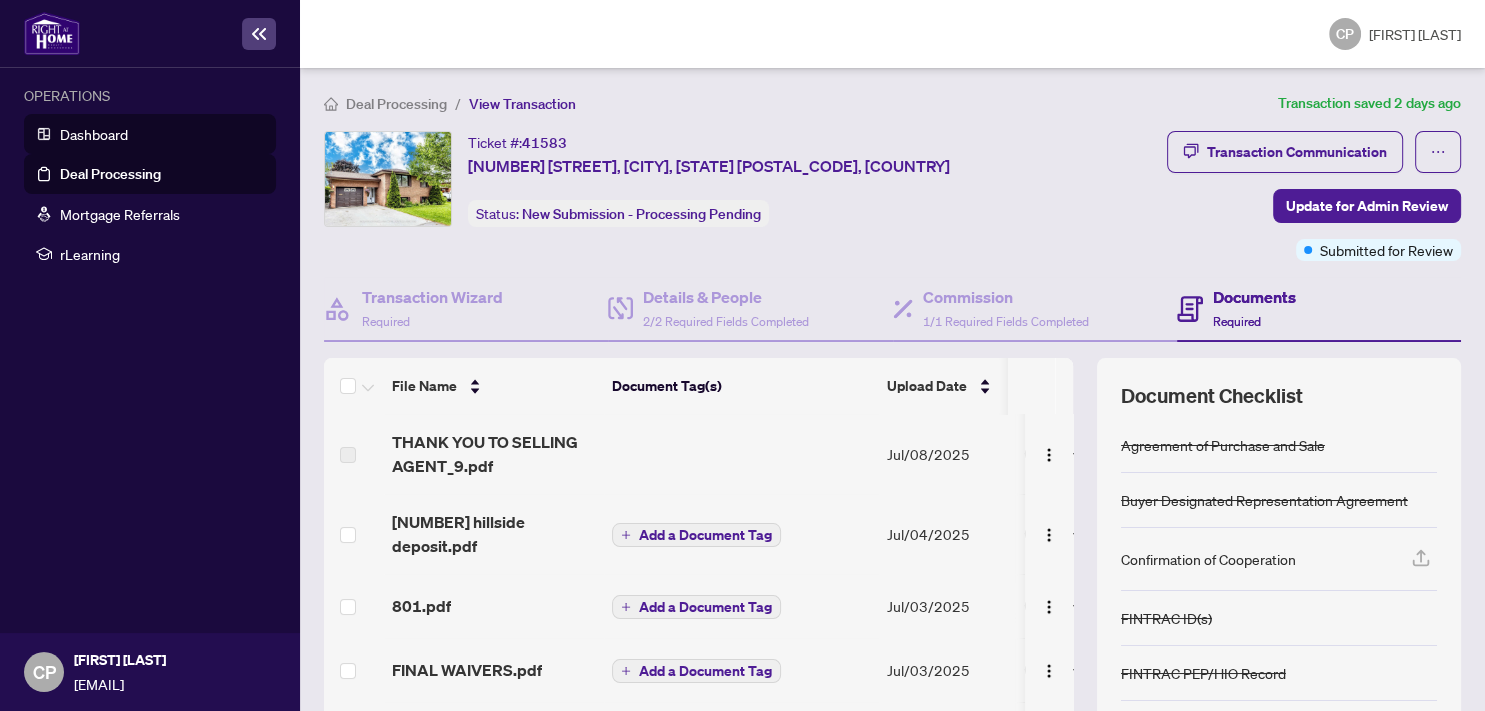 click on "Dashboard" at bounding box center [94, 134] 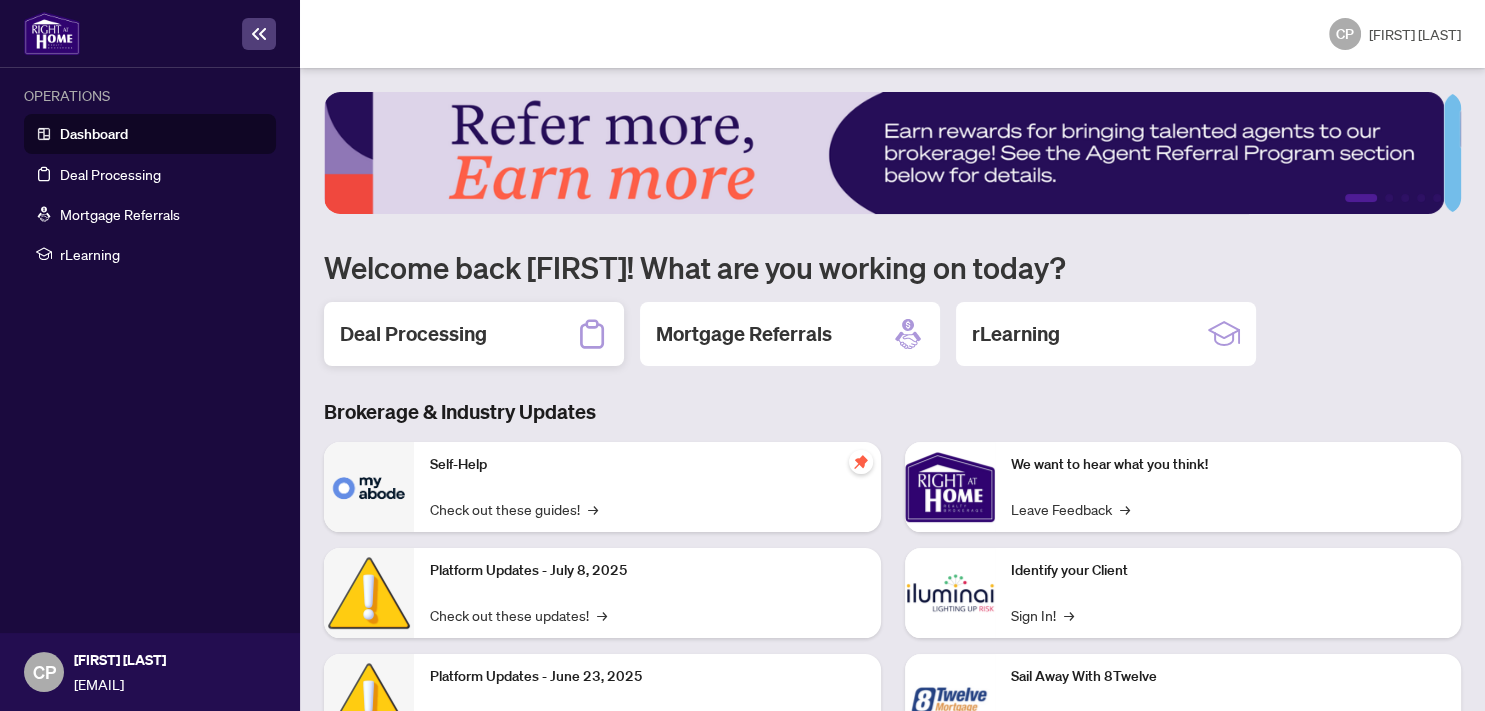 click on "Deal Processing" at bounding box center [474, 334] 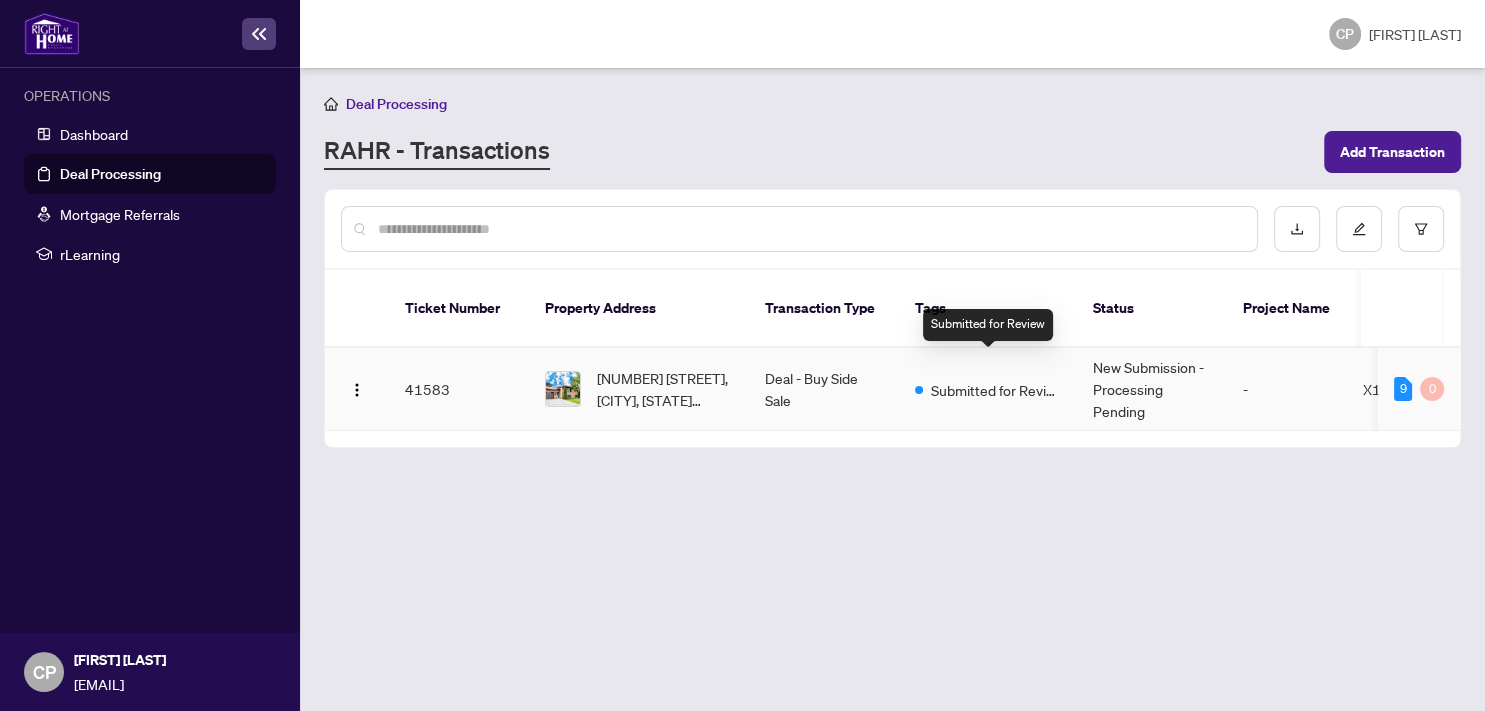 click on "Submitted for Review" at bounding box center [996, 390] 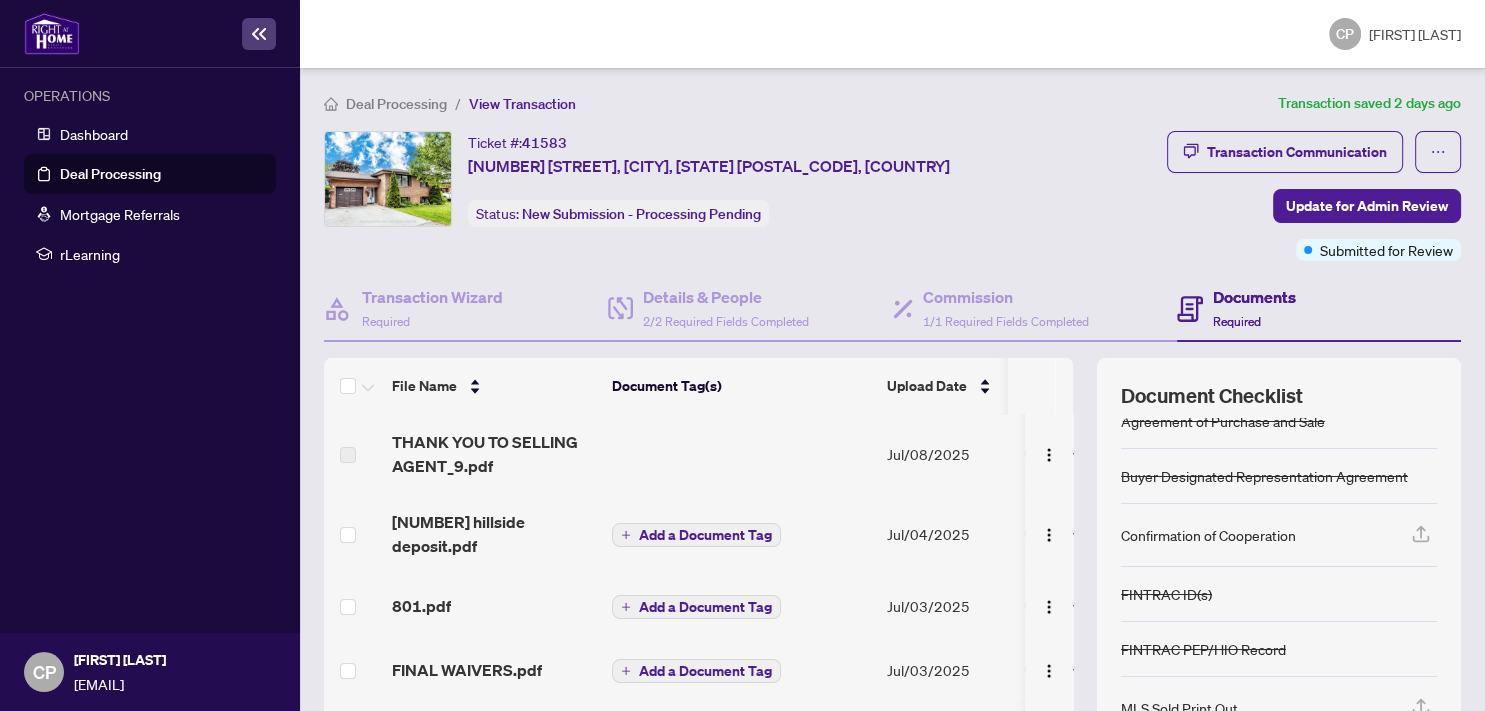 scroll, scrollTop: 0, scrollLeft: 0, axis: both 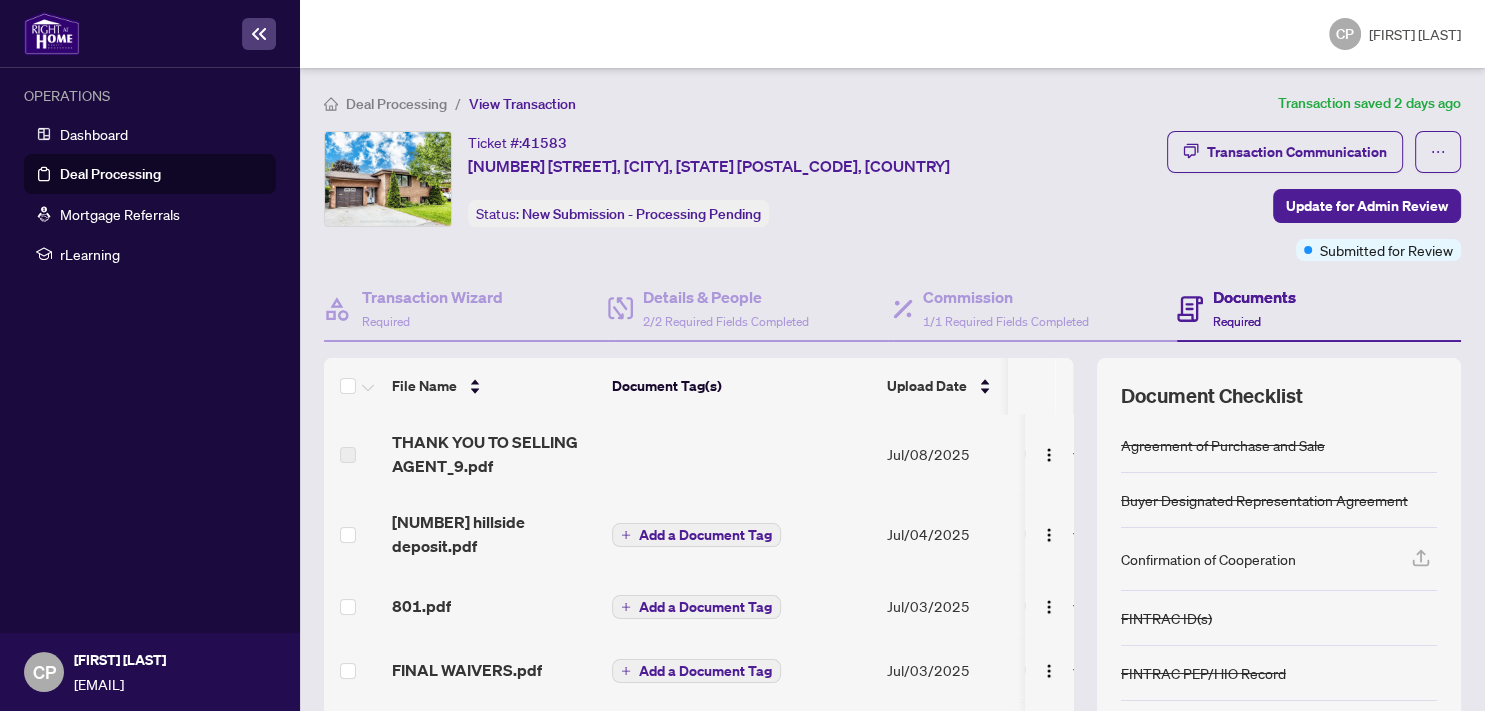 click on "Documents" at bounding box center [1254, 297] 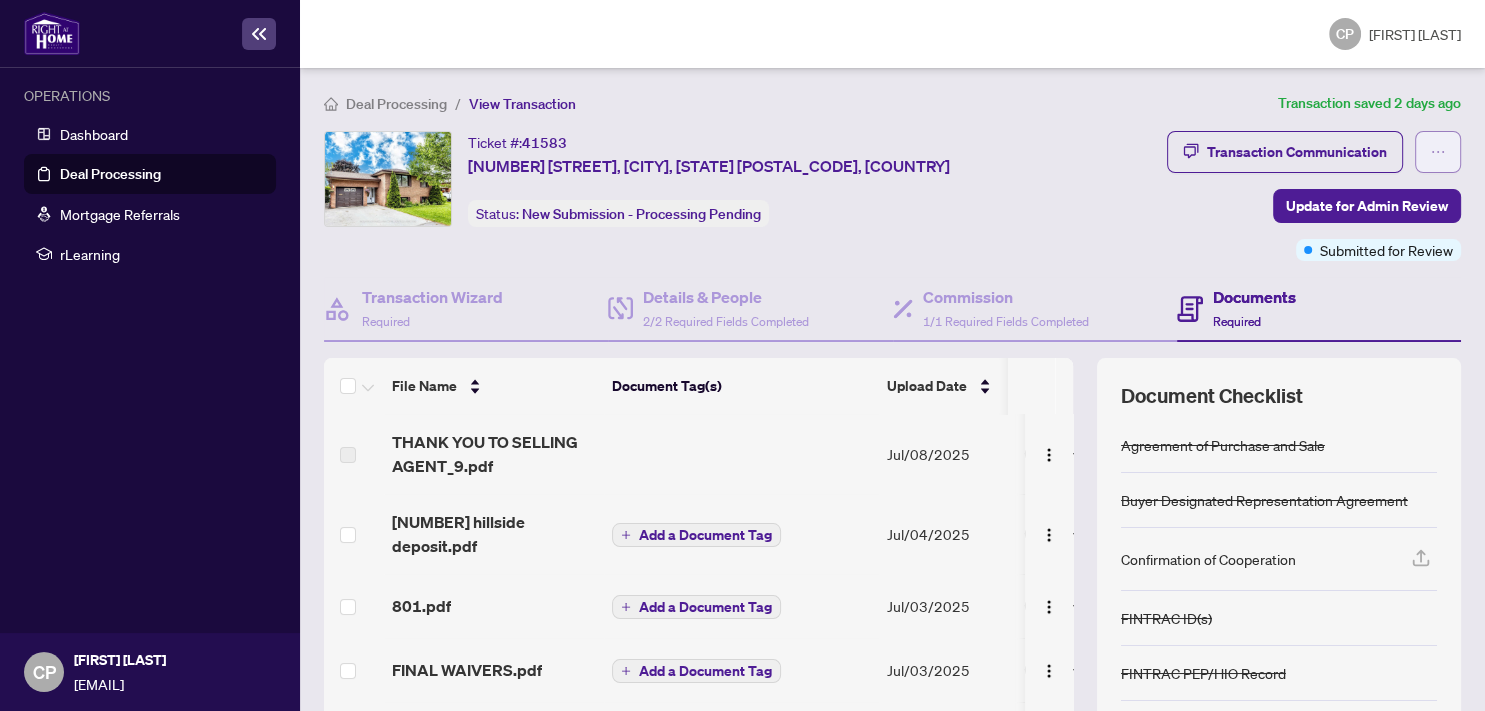 click 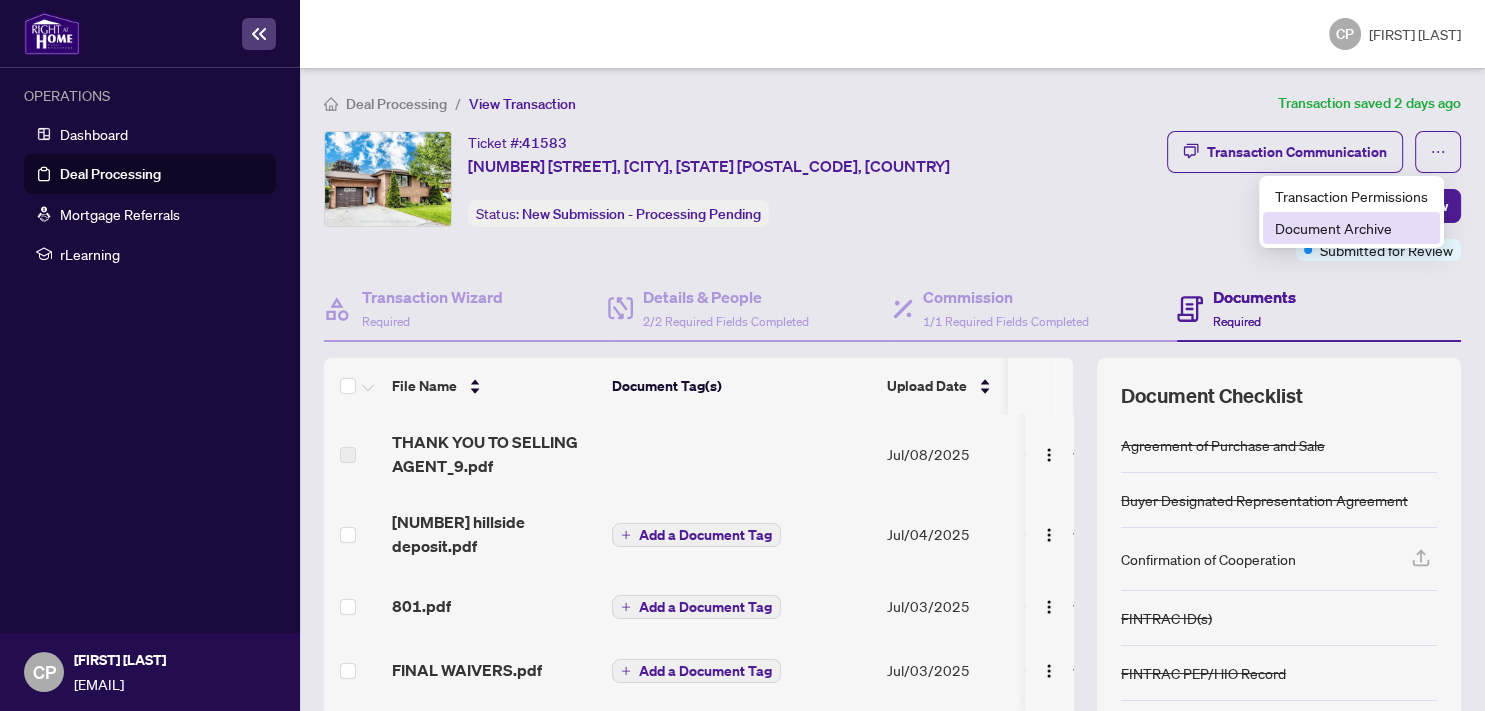 click on "Document Archive" at bounding box center (1351, 228) 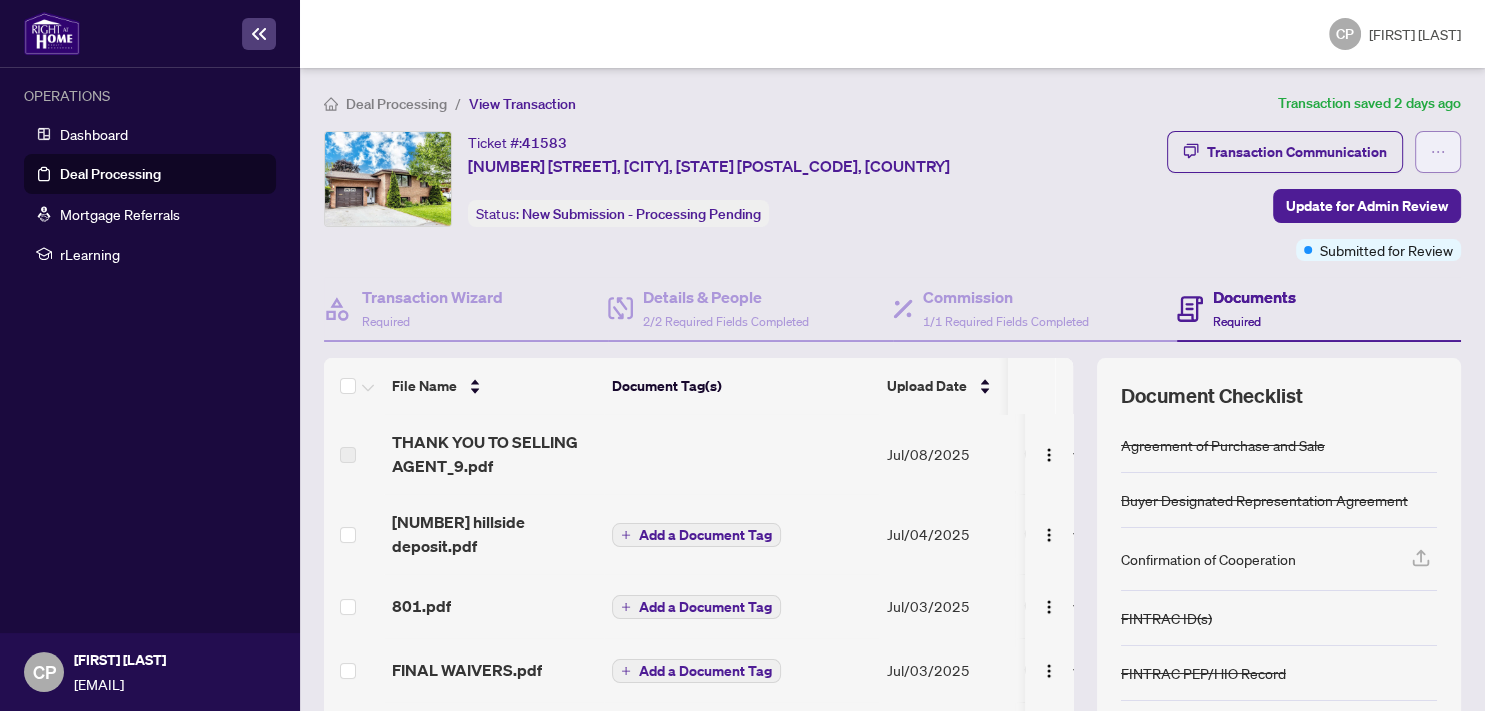 click 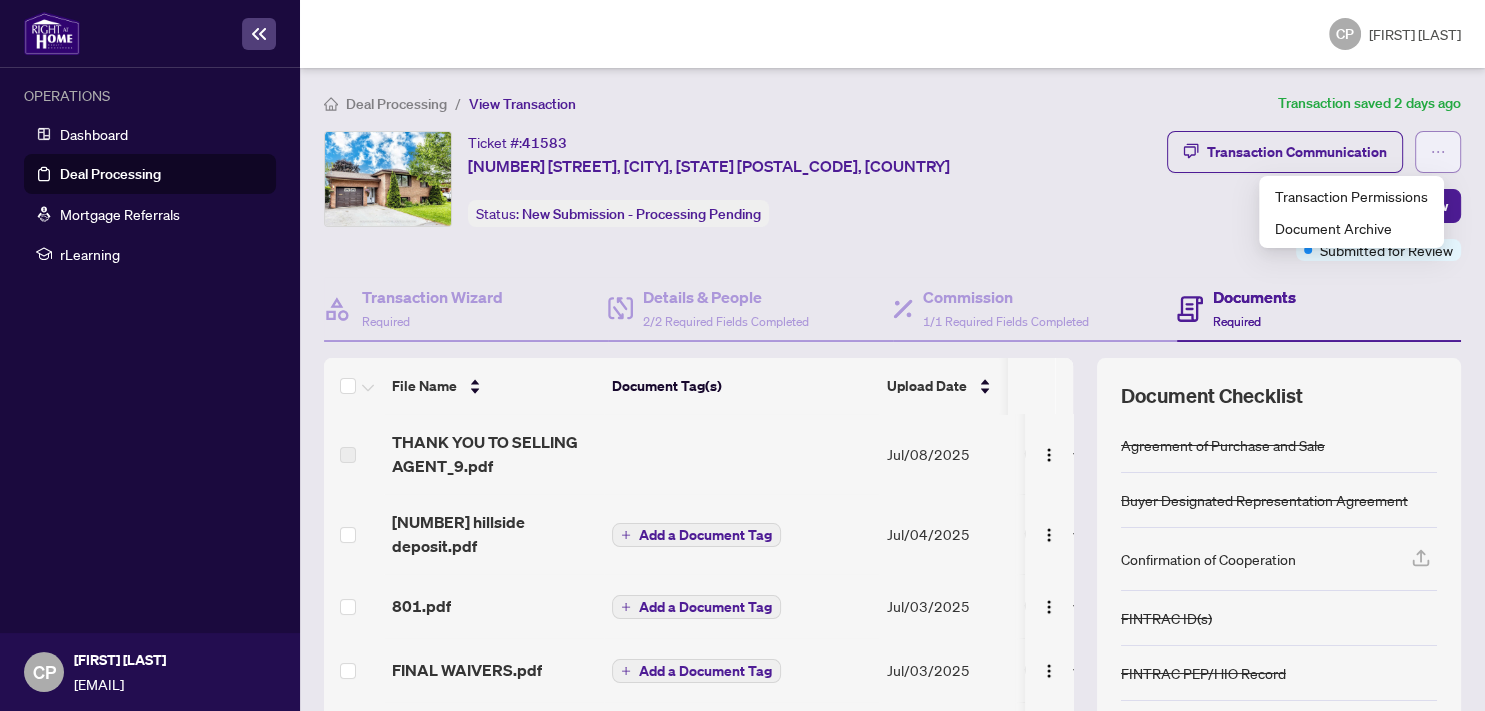 click 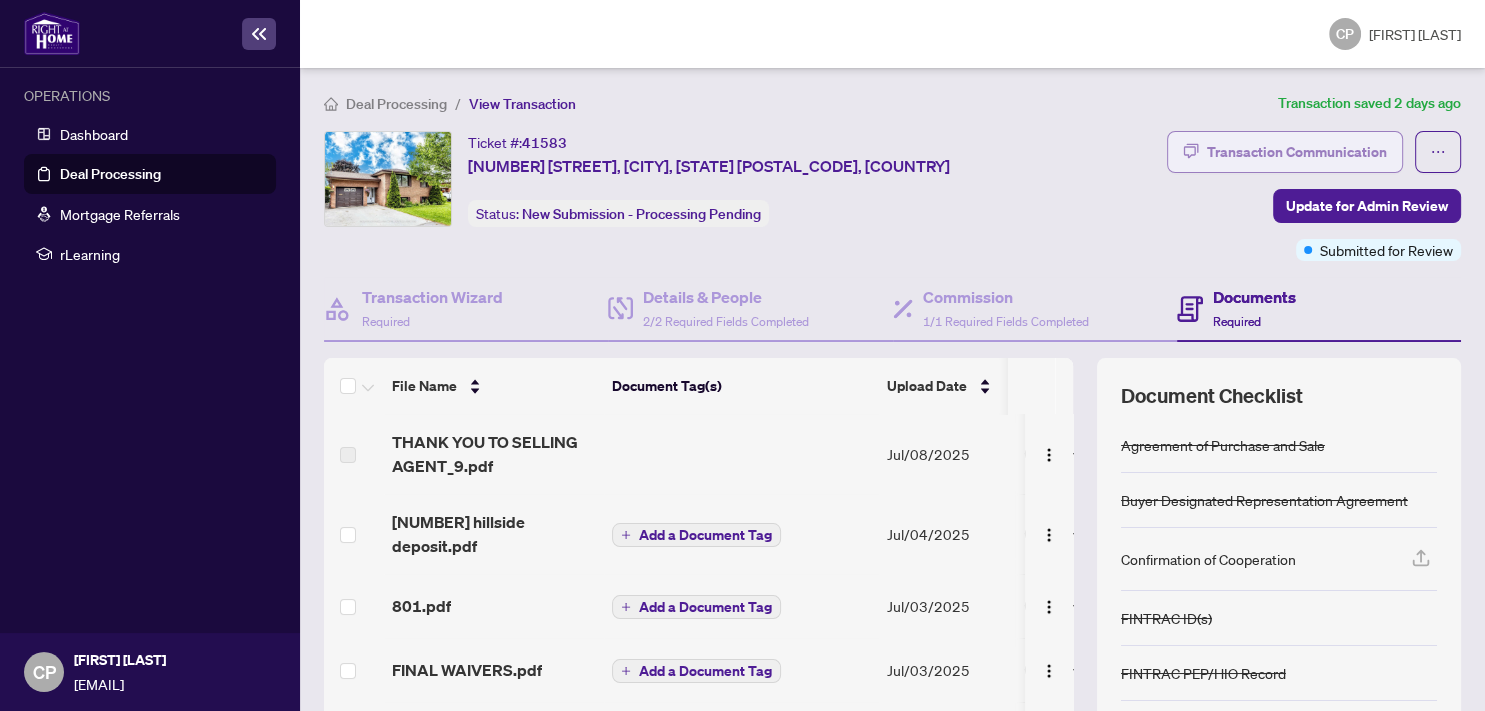 click on "Transaction Communication" at bounding box center (1297, 152) 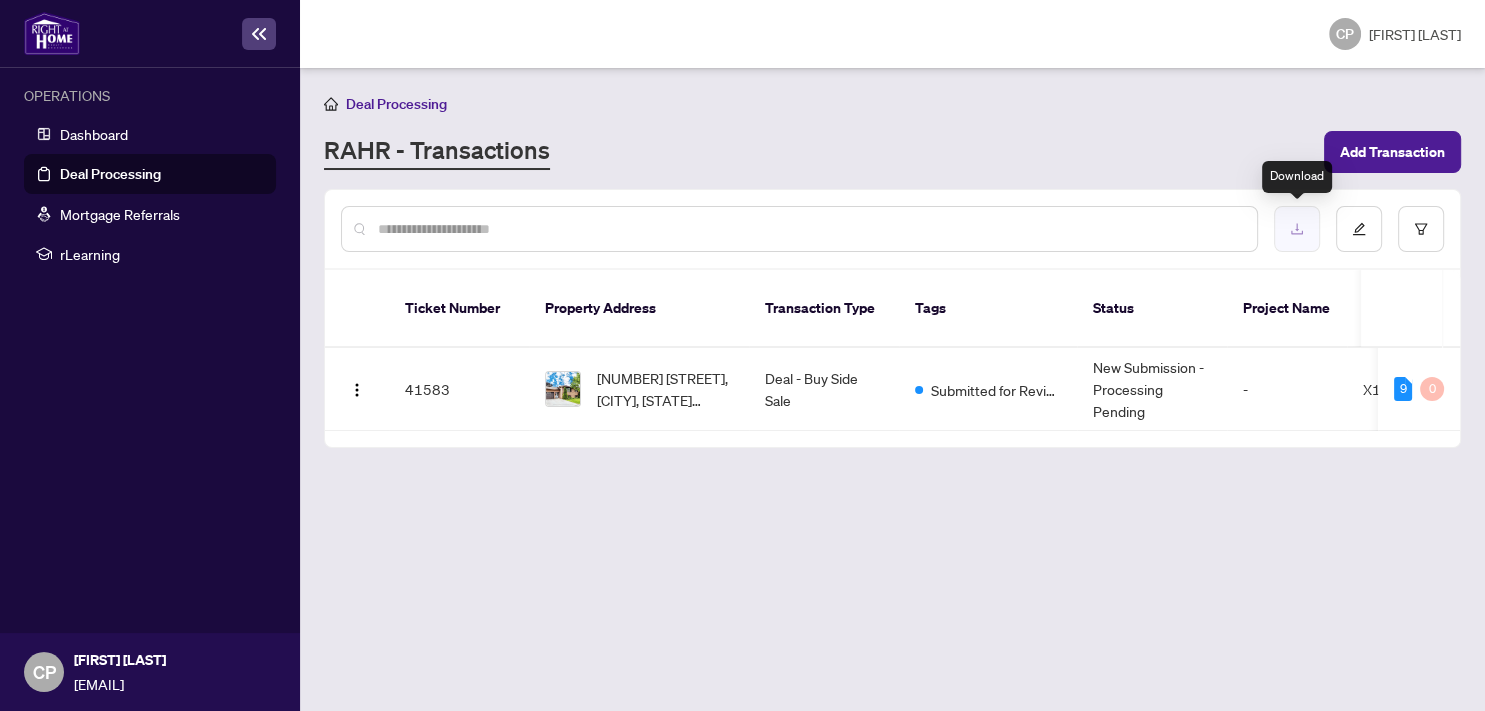 click 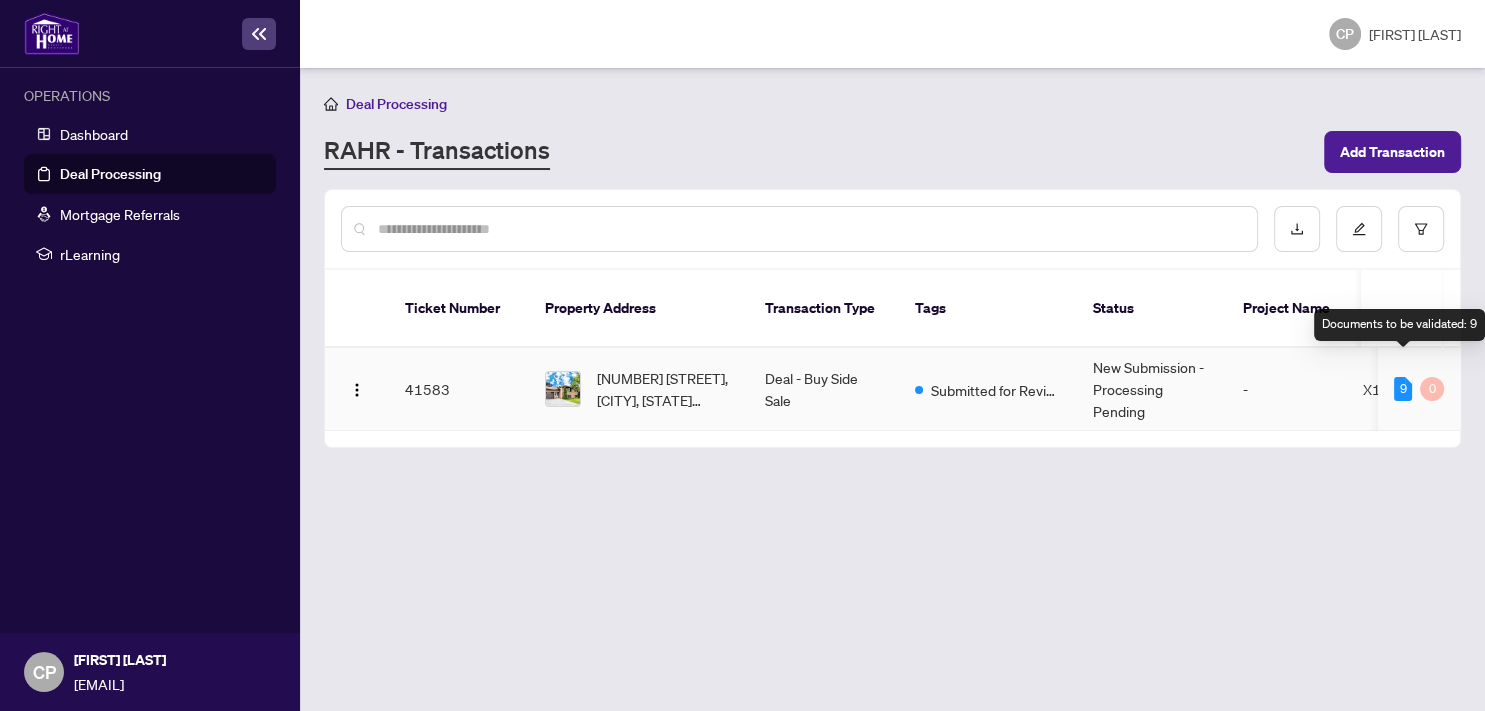 click on "9" at bounding box center [1403, 389] 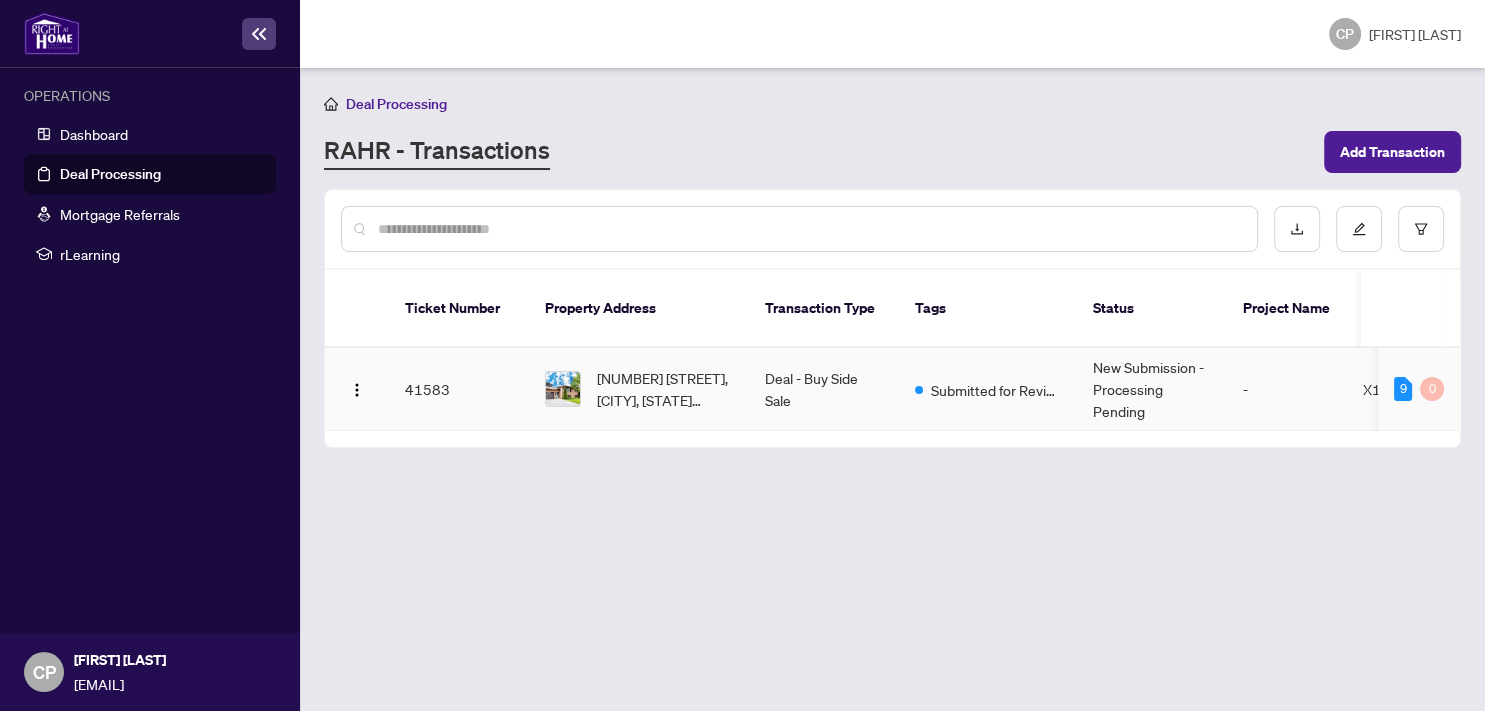 click on "X12215114" at bounding box center [1403, 389] 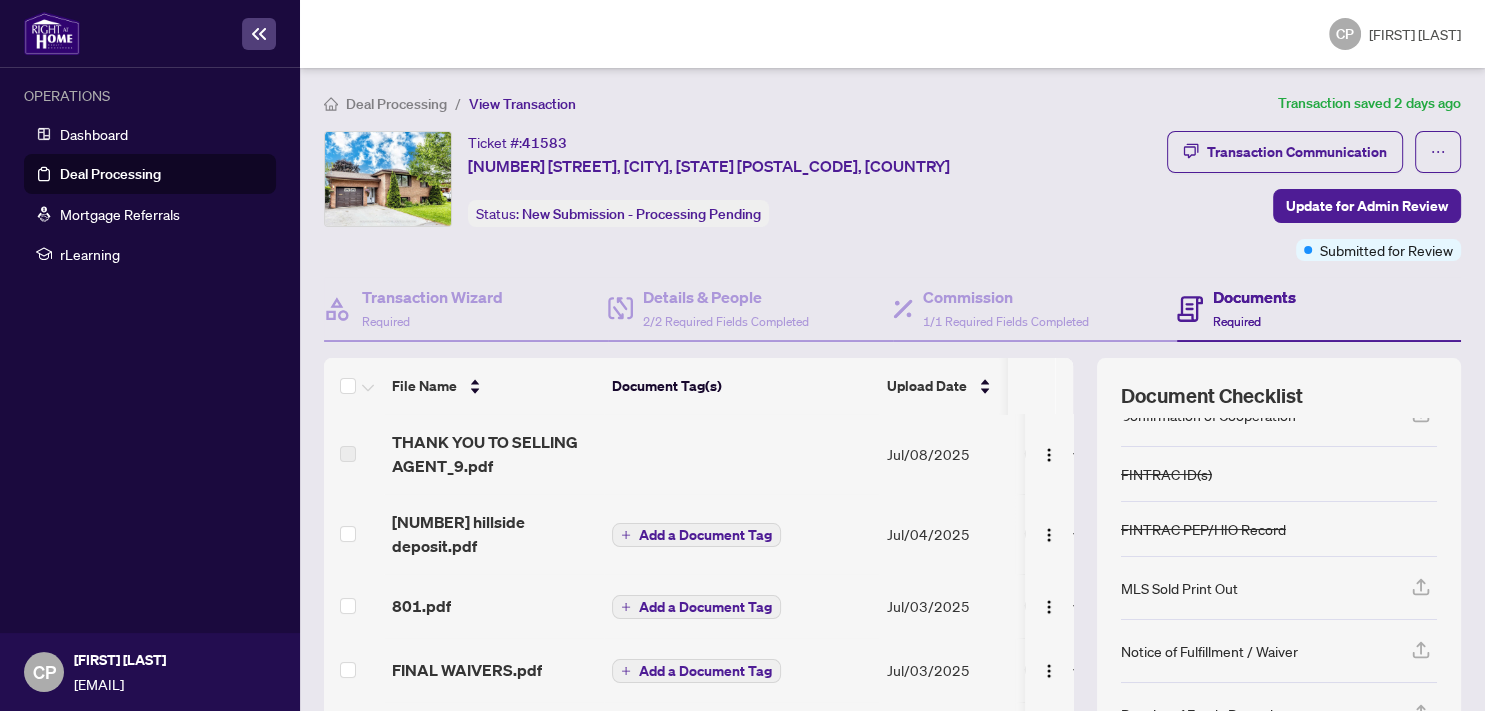 scroll, scrollTop: 174, scrollLeft: 0, axis: vertical 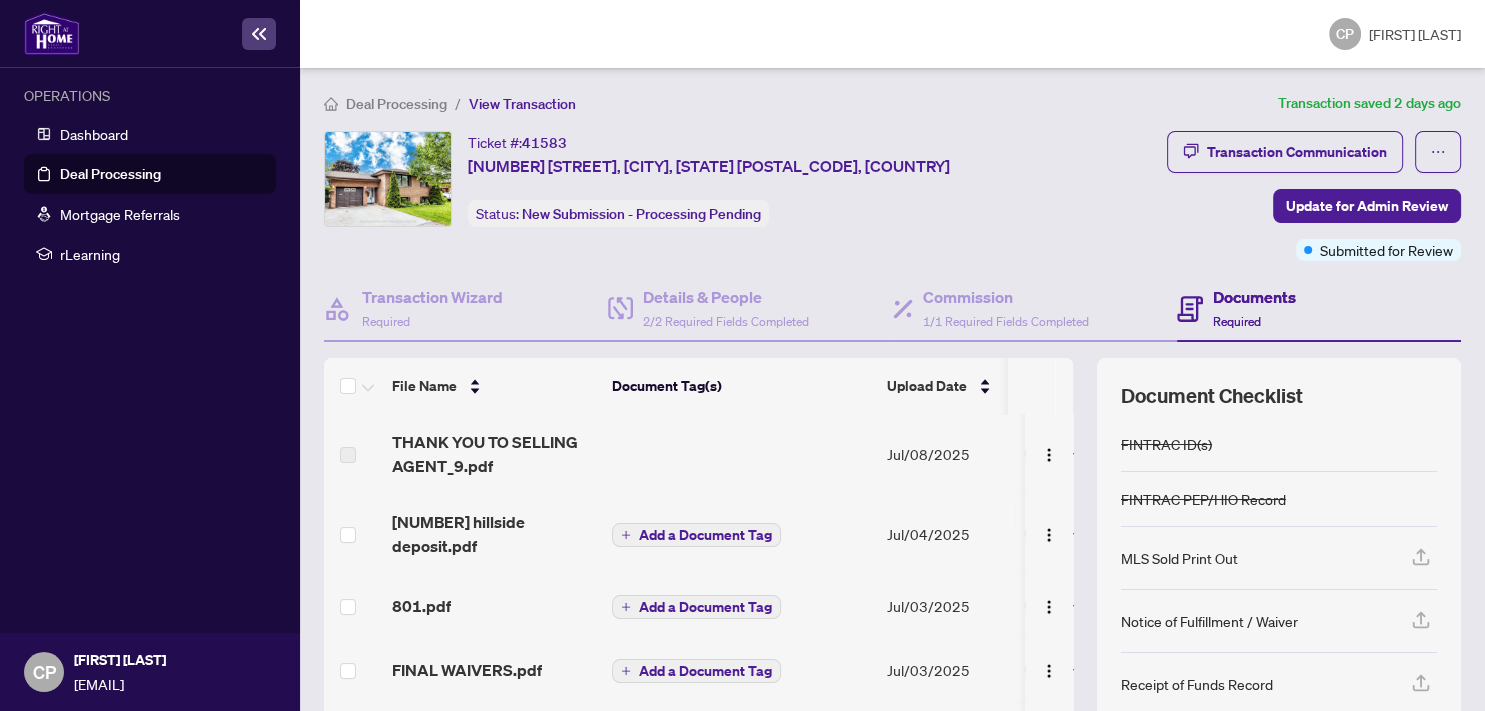 click 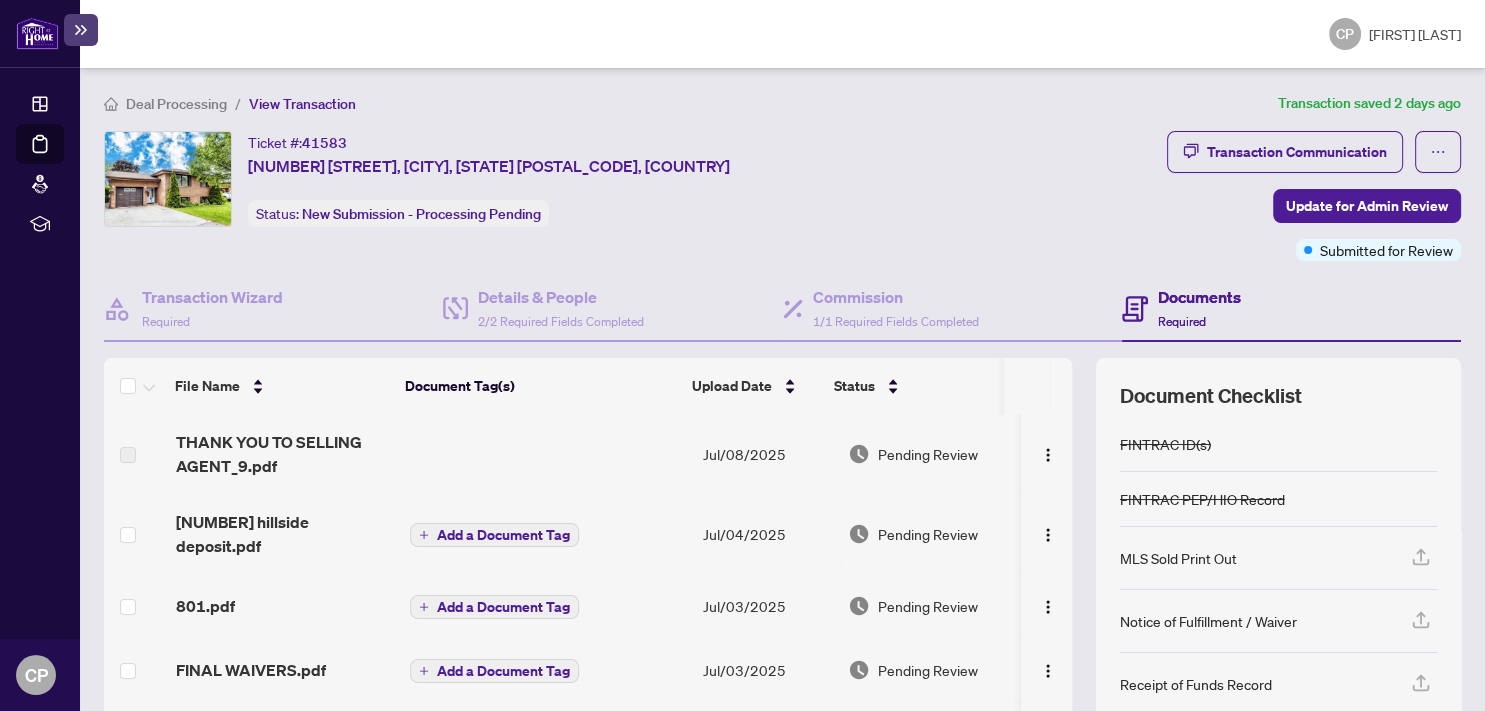 click 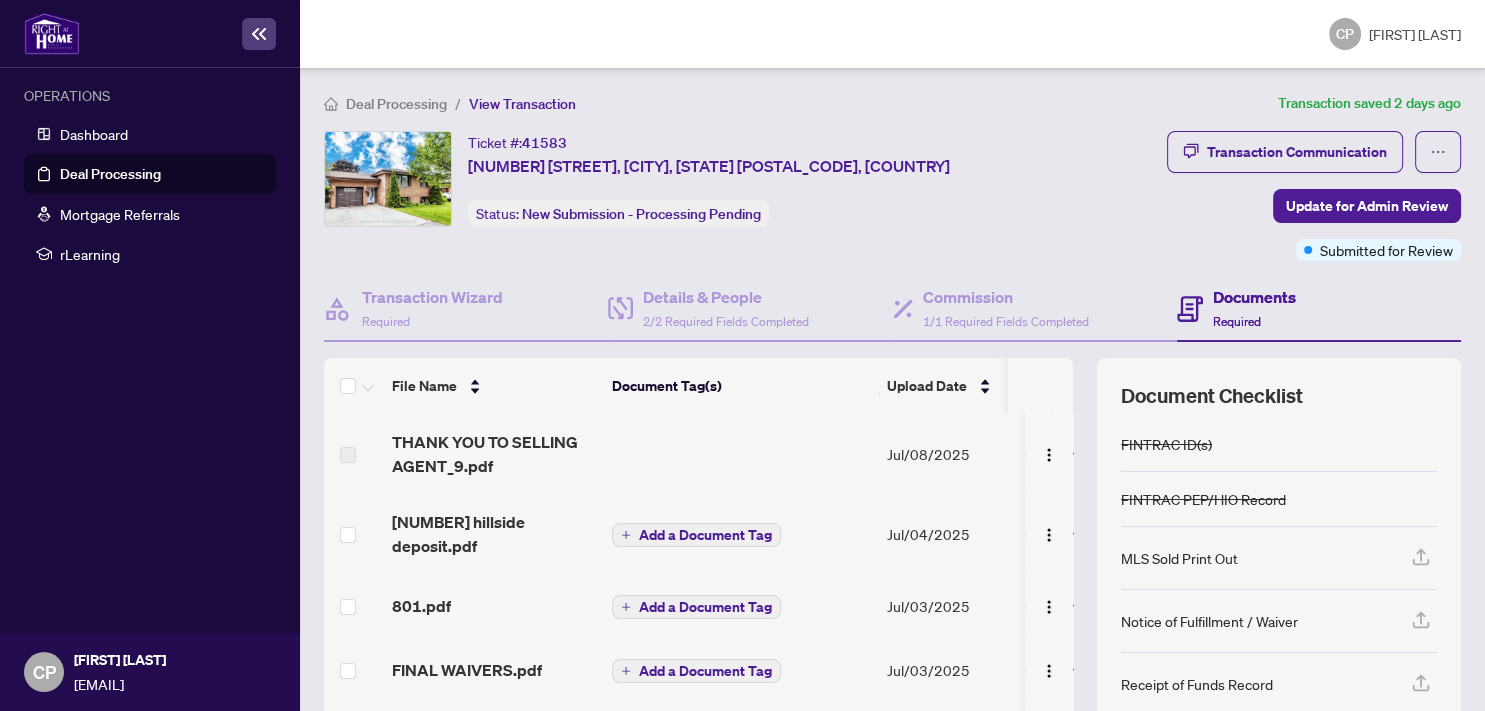 click 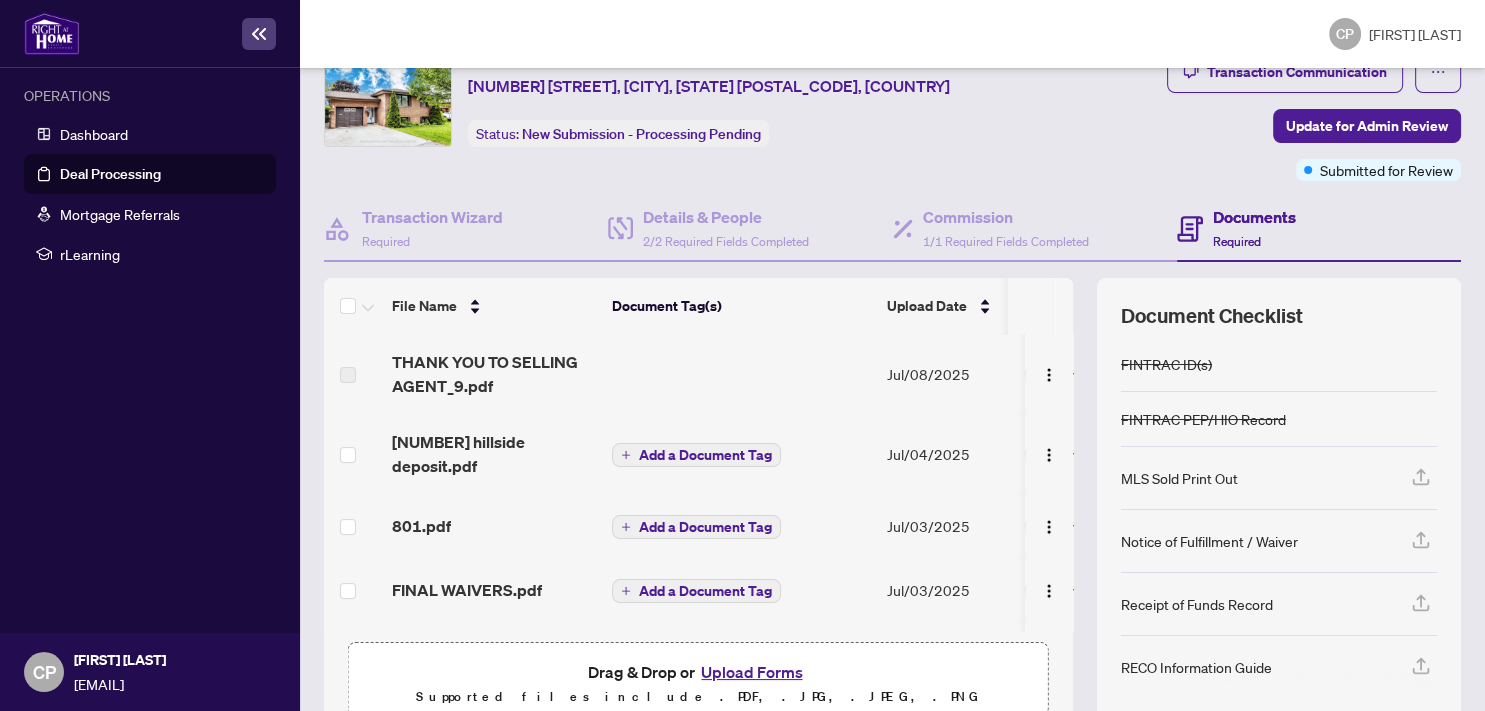 scroll, scrollTop: 177, scrollLeft: 0, axis: vertical 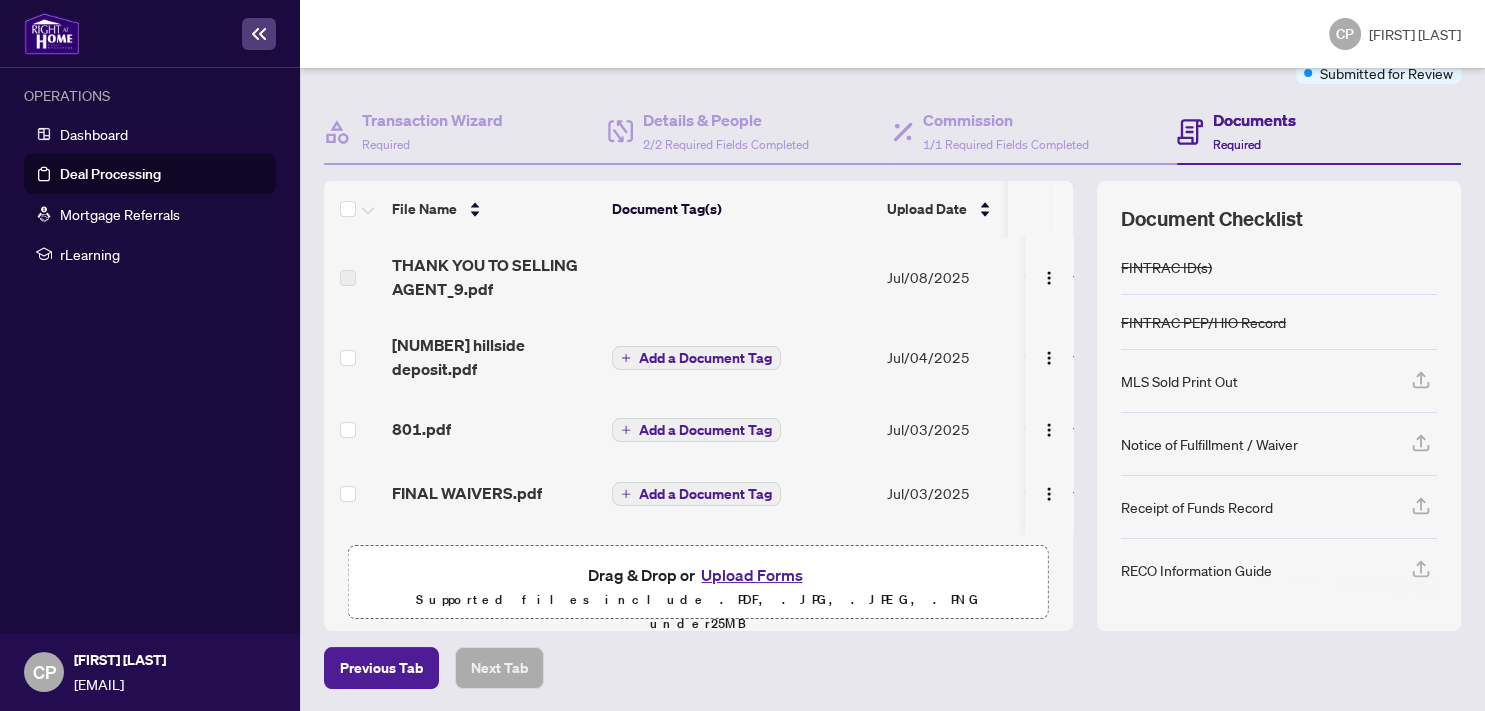 click on "Upload Forms" at bounding box center [751, 575] 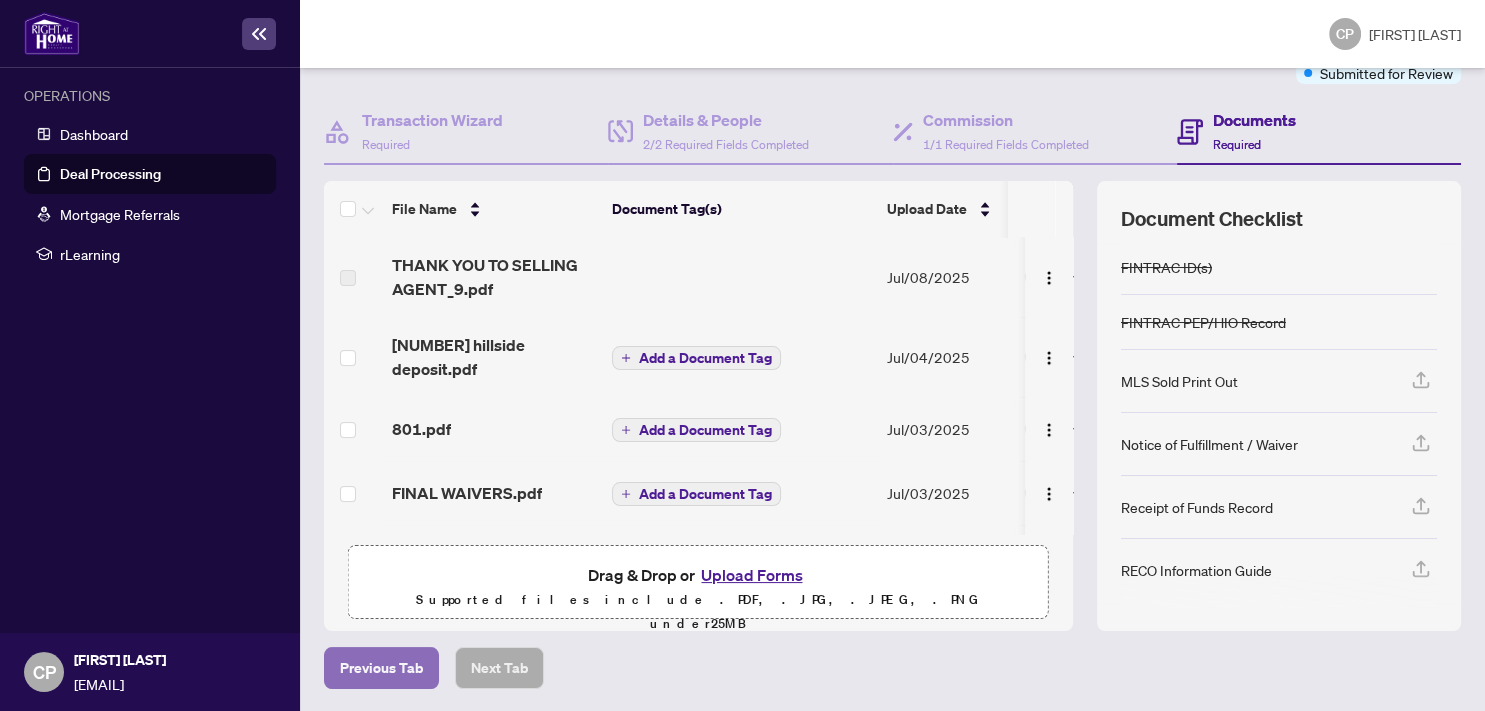 click on "Previous Tab" at bounding box center (381, 668) 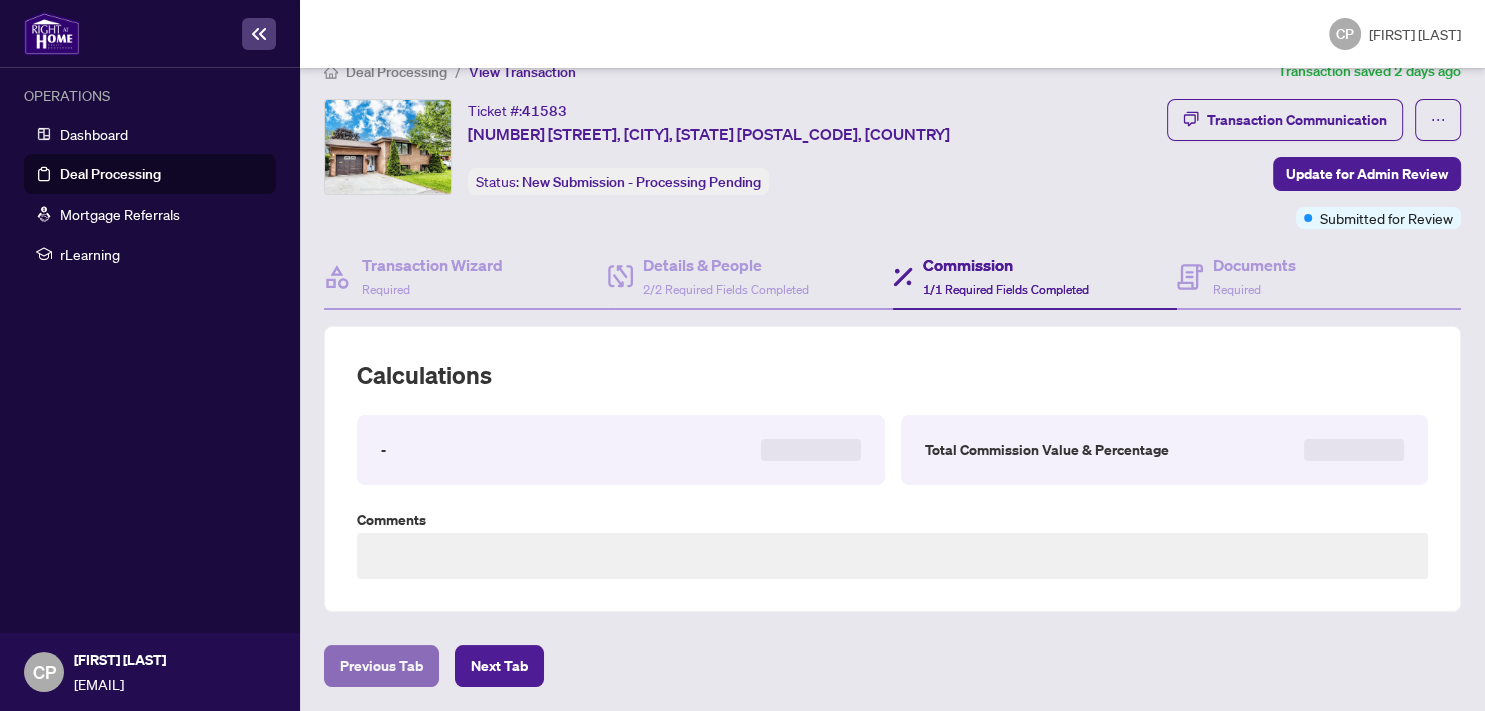scroll, scrollTop: 30, scrollLeft: 0, axis: vertical 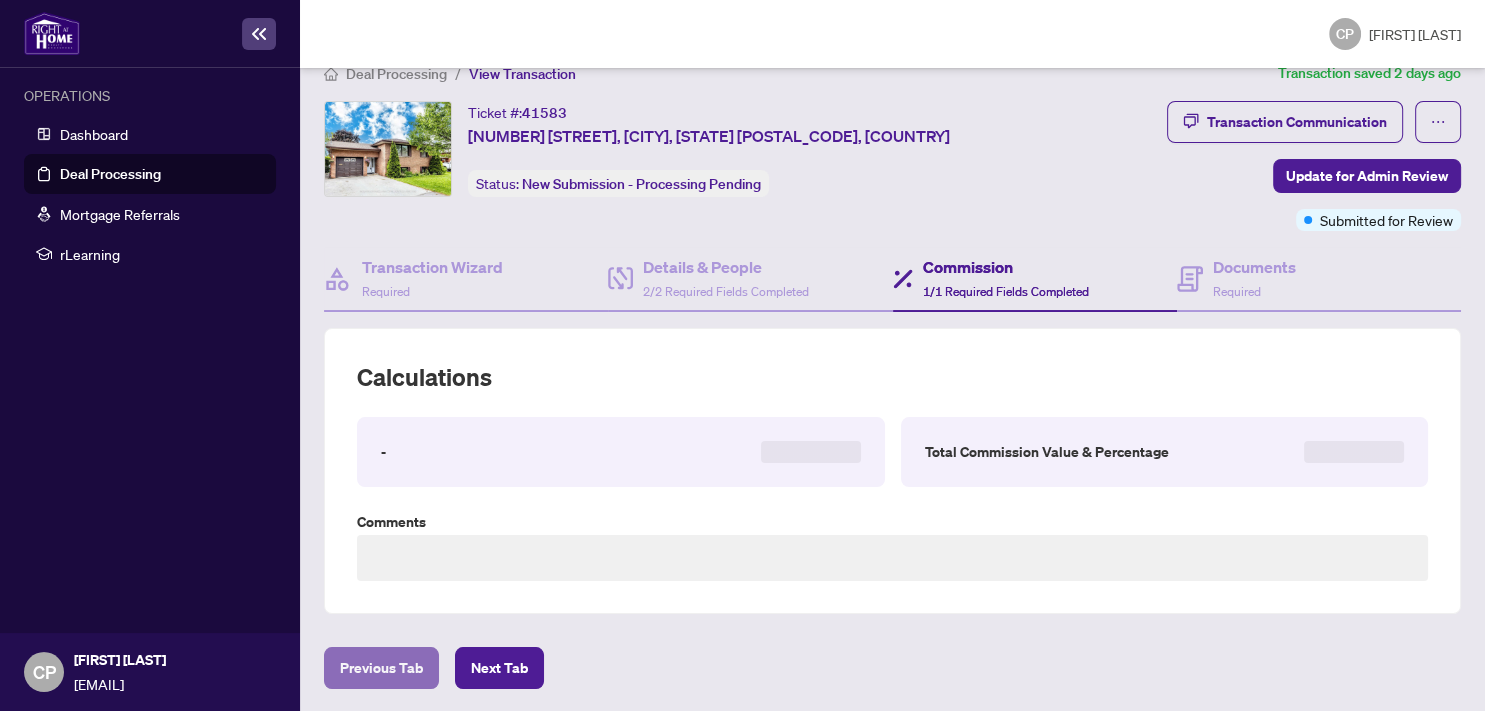 type on "**********" 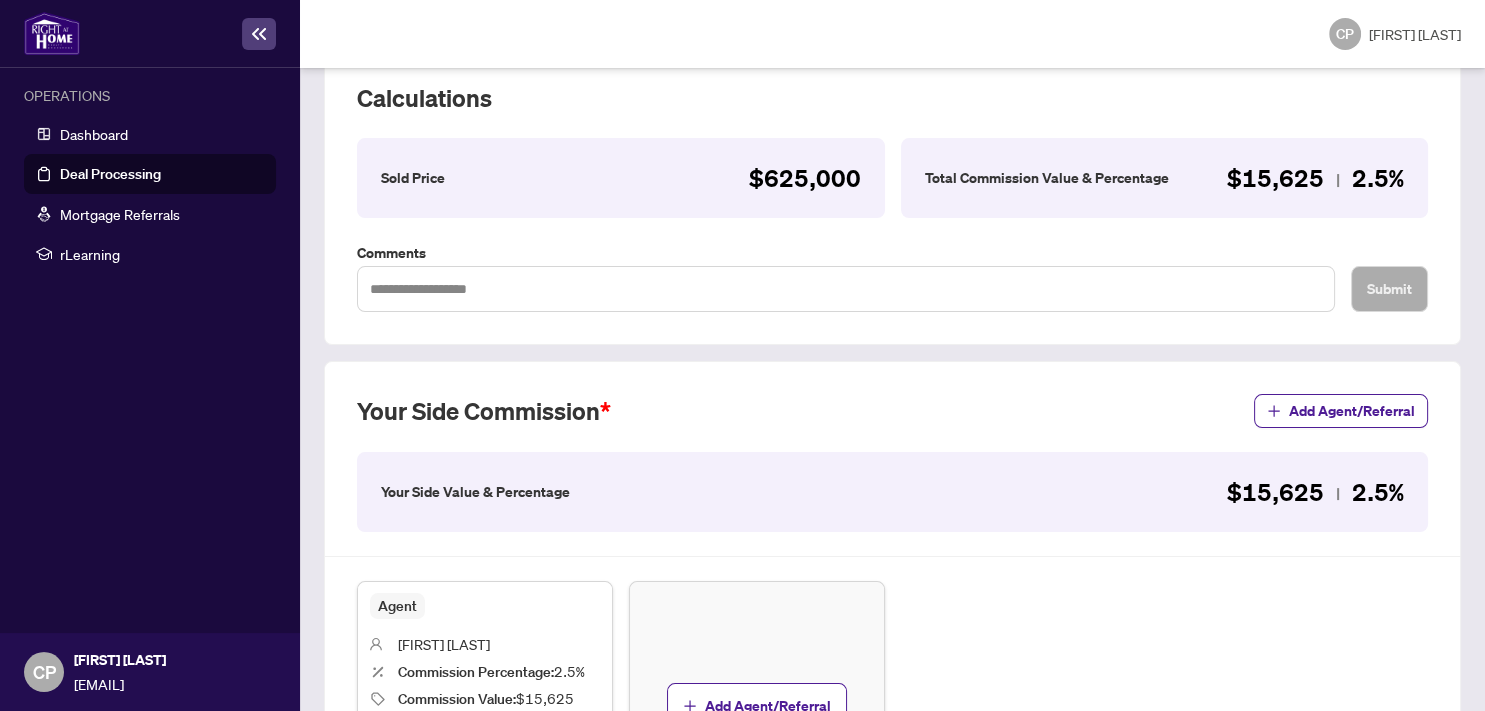 scroll, scrollTop: 0, scrollLeft: 0, axis: both 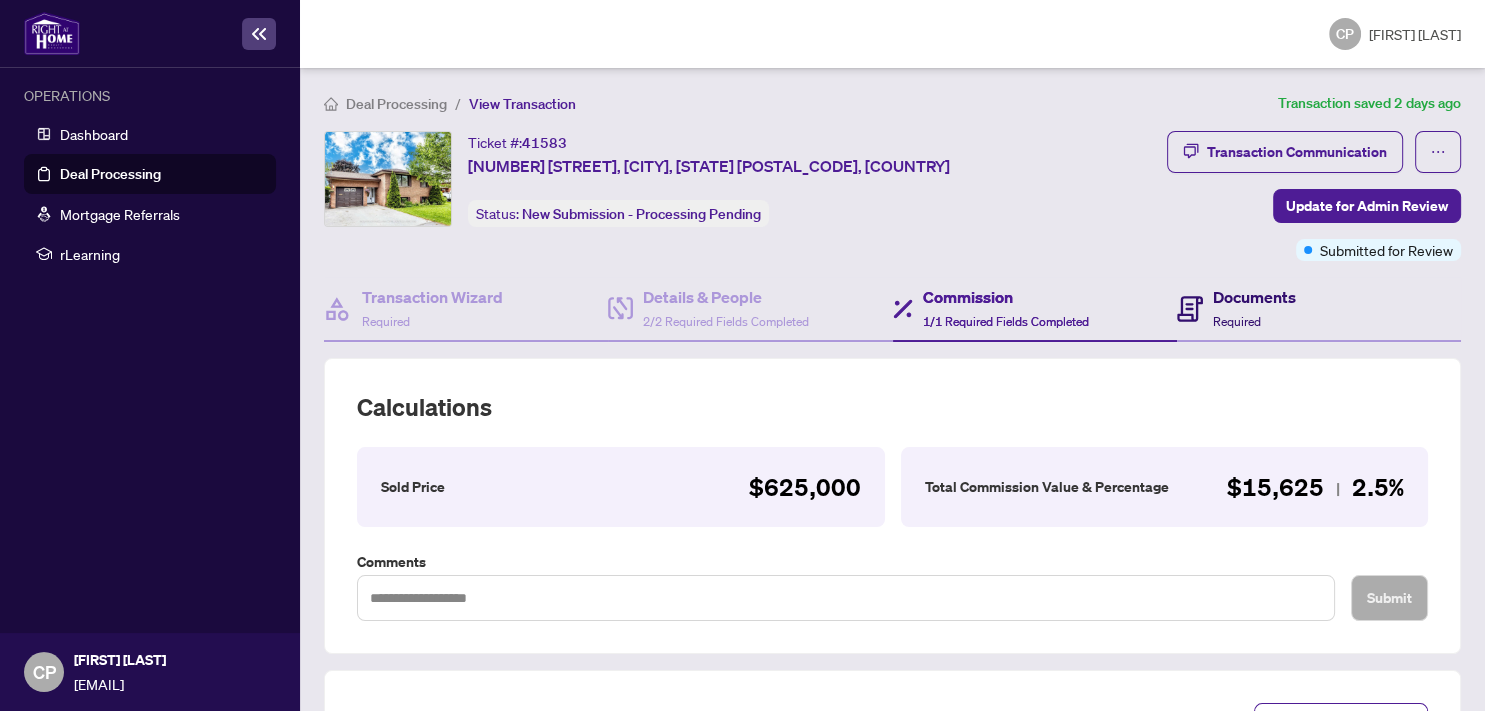 click on "Documents Required" at bounding box center [1236, 308] 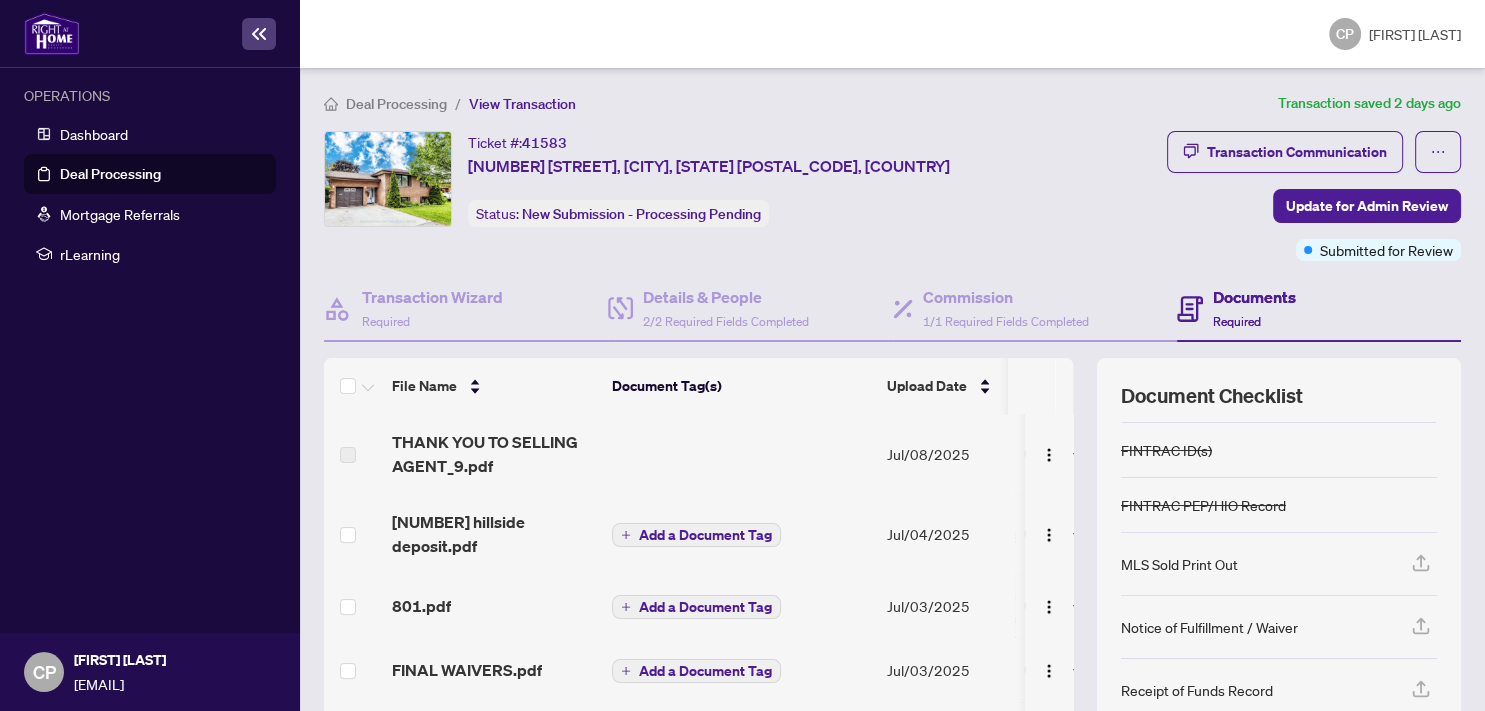 scroll, scrollTop: 174, scrollLeft: 0, axis: vertical 